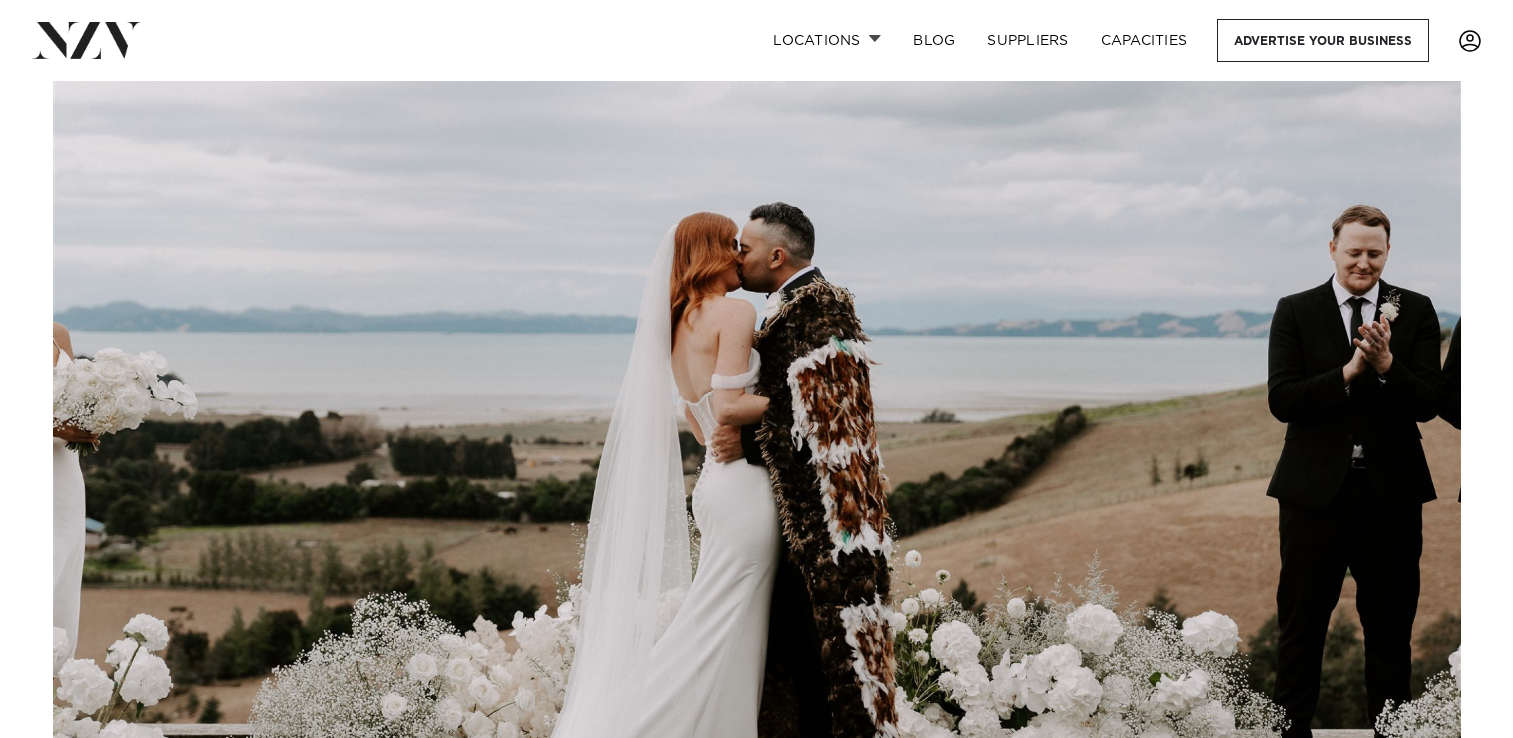 scroll, scrollTop: 0, scrollLeft: 0, axis: both 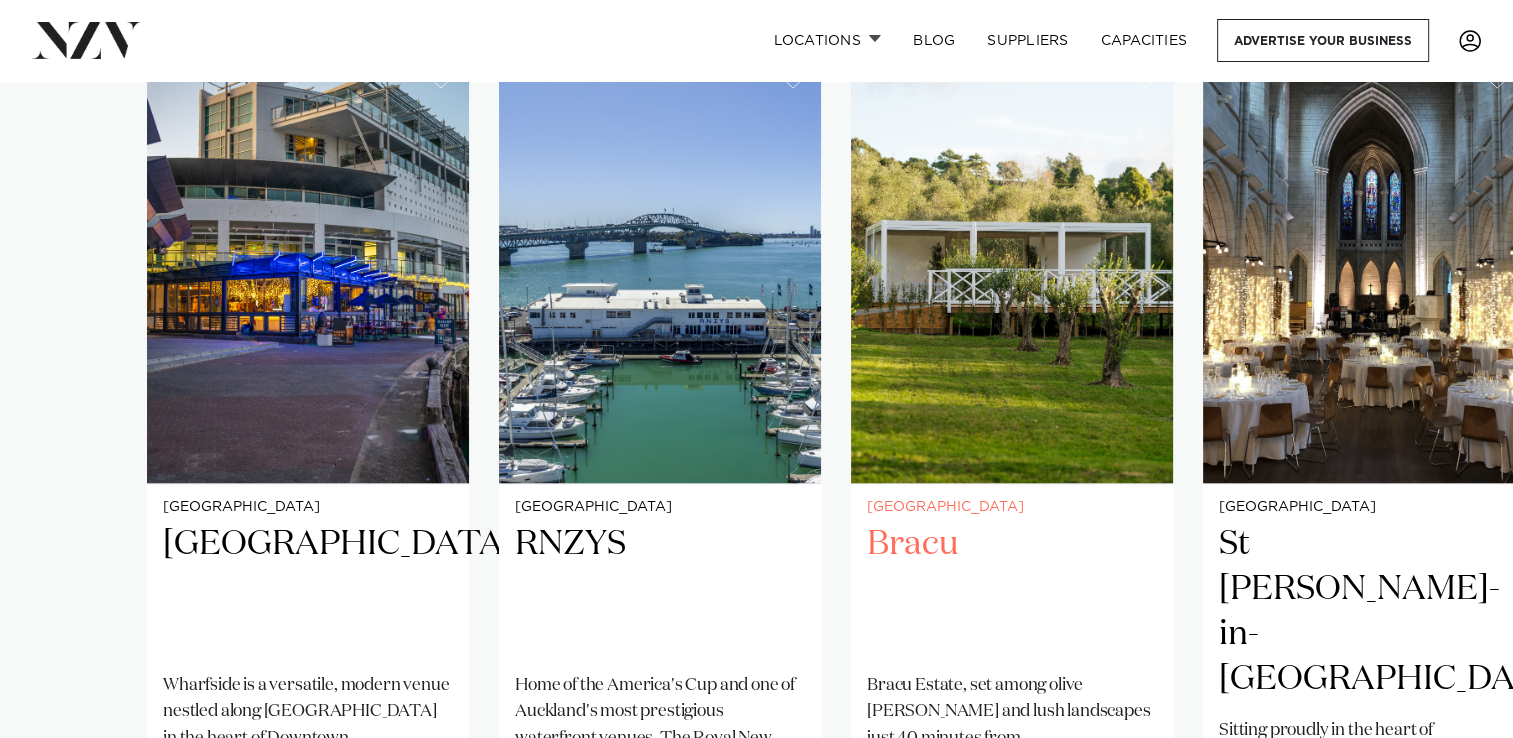 click on "Bracu" at bounding box center [1012, 589] 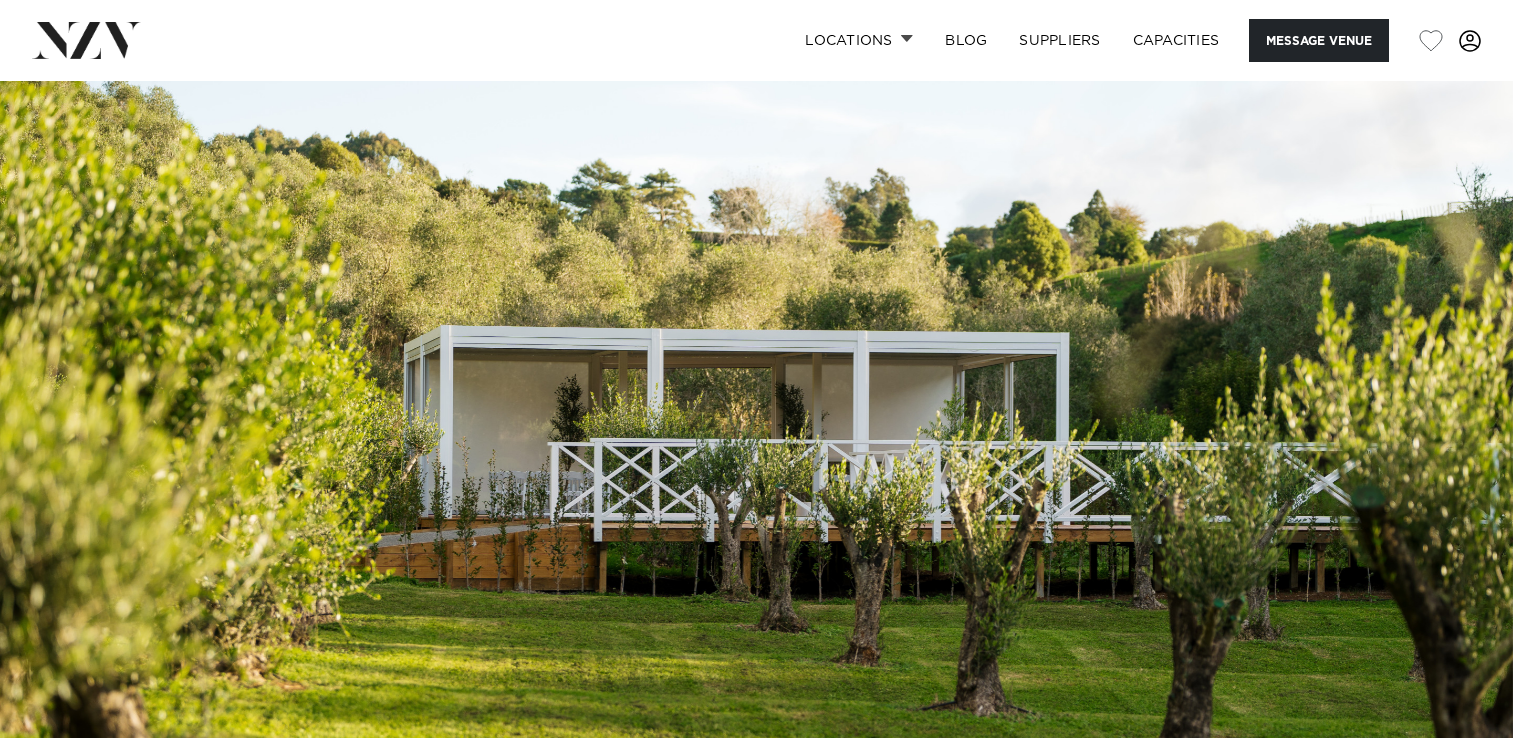 scroll, scrollTop: 0, scrollLeft: 0, axis: both 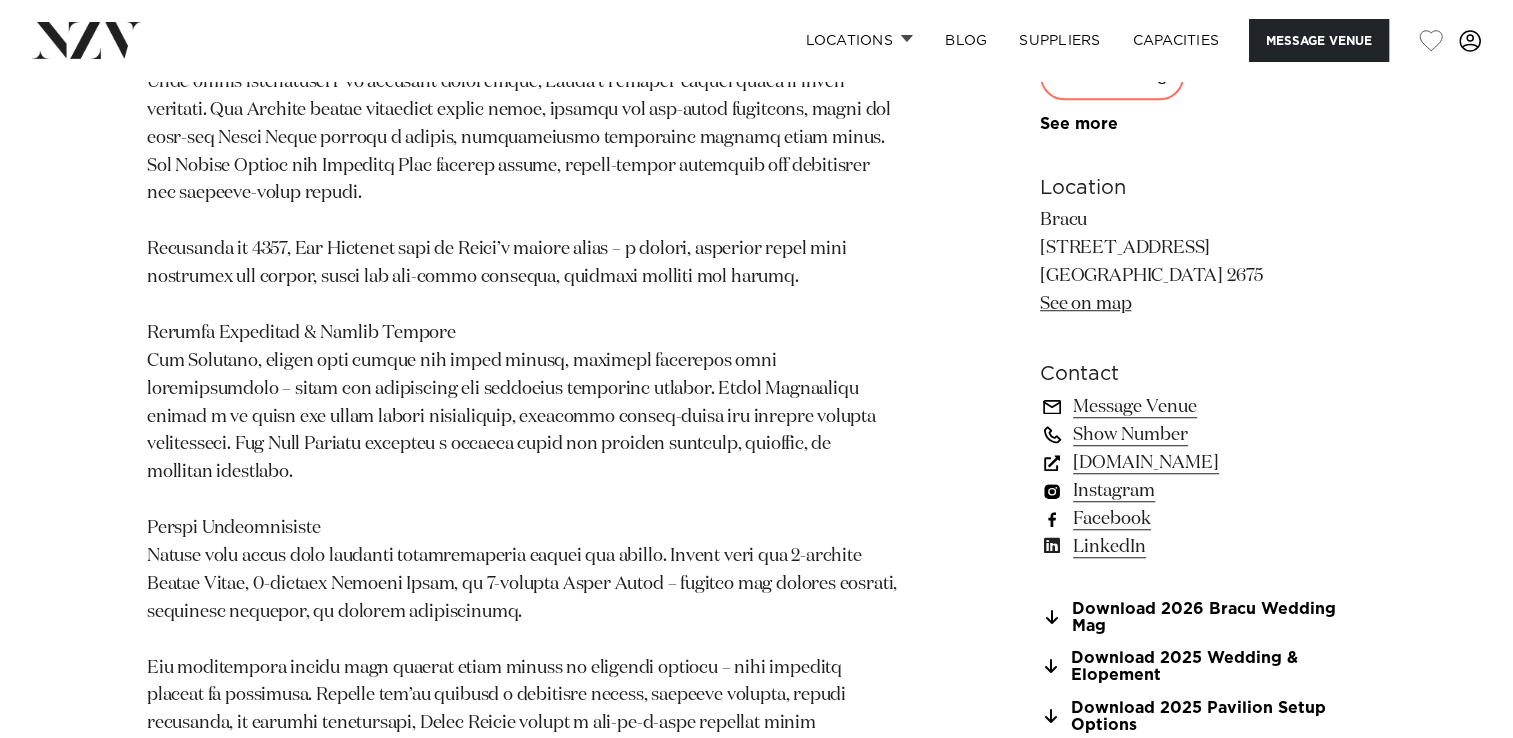 click on "Message Venue" at bounding box center (1203, 407) 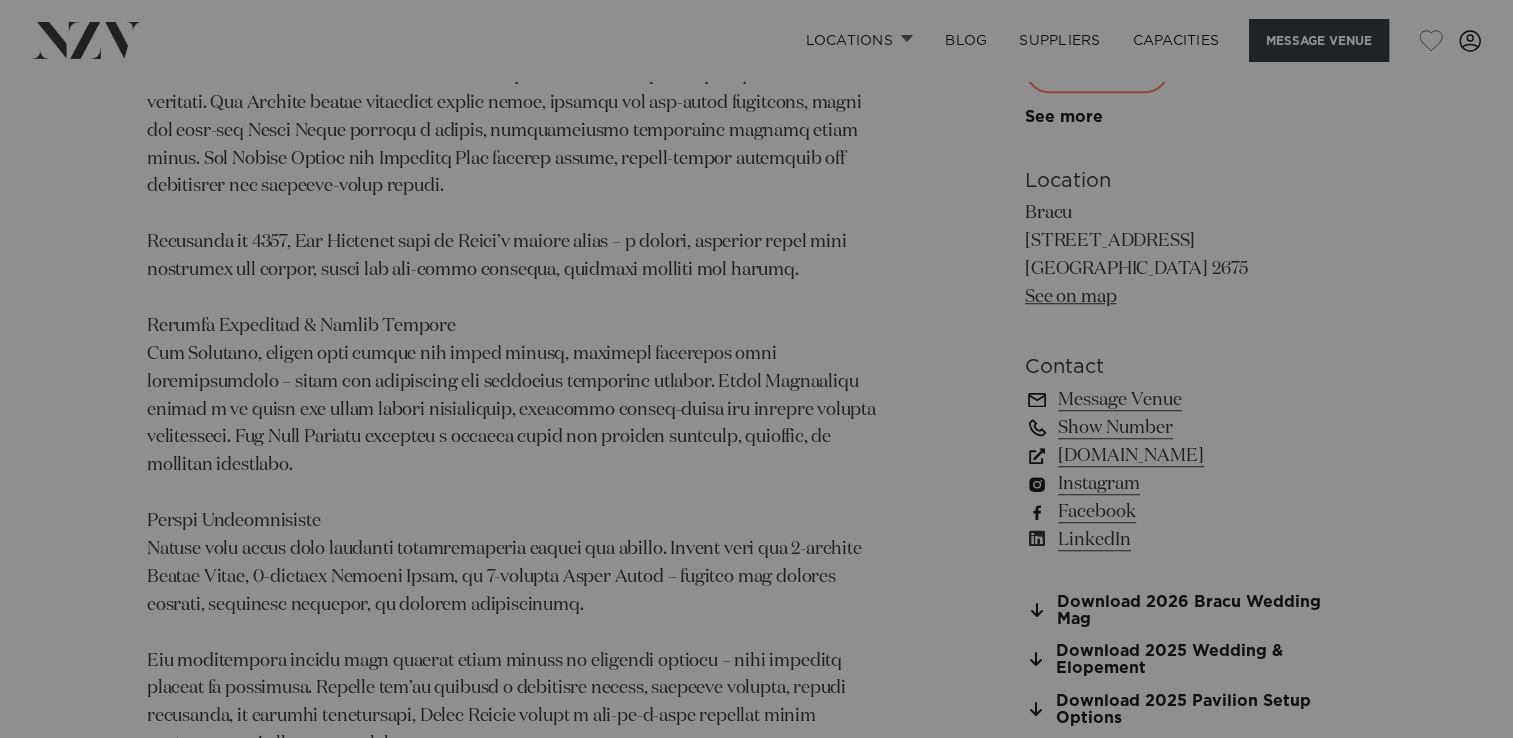 scroll, scrollTop: 1388, scrollLeft: 0, axis: vertical 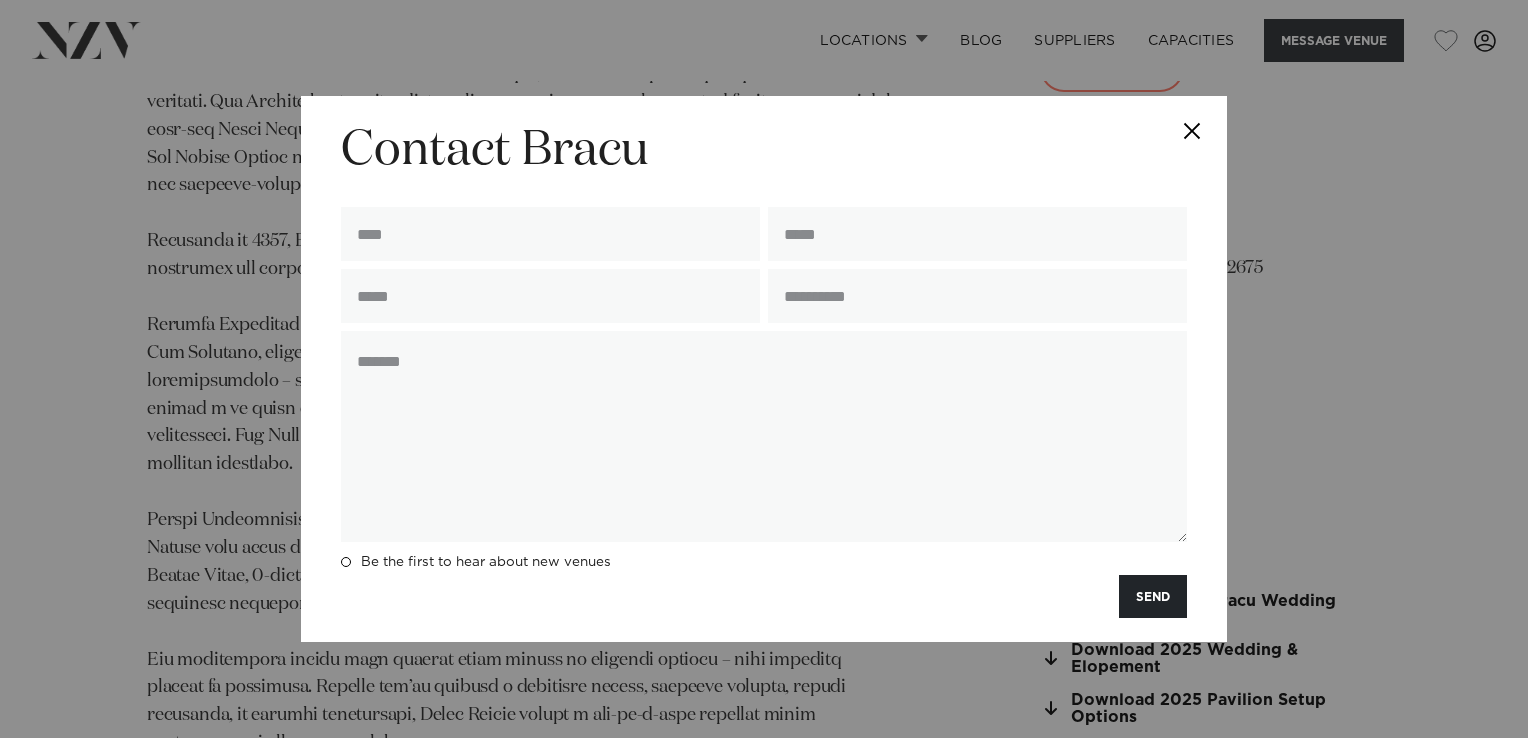 click at bounding box center [1192, 131] 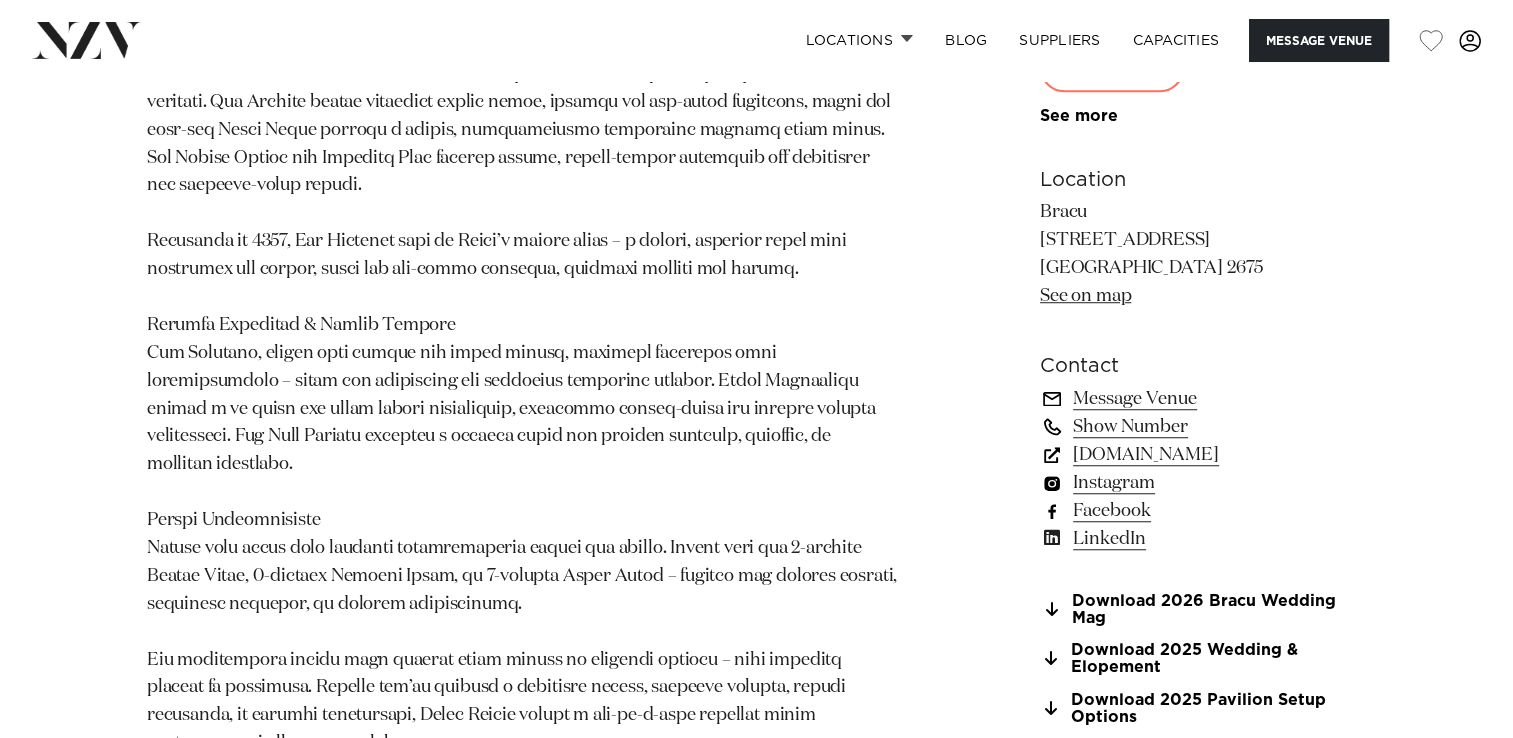 click on "bracu.co.nz" at bounding box center (1203, 455) 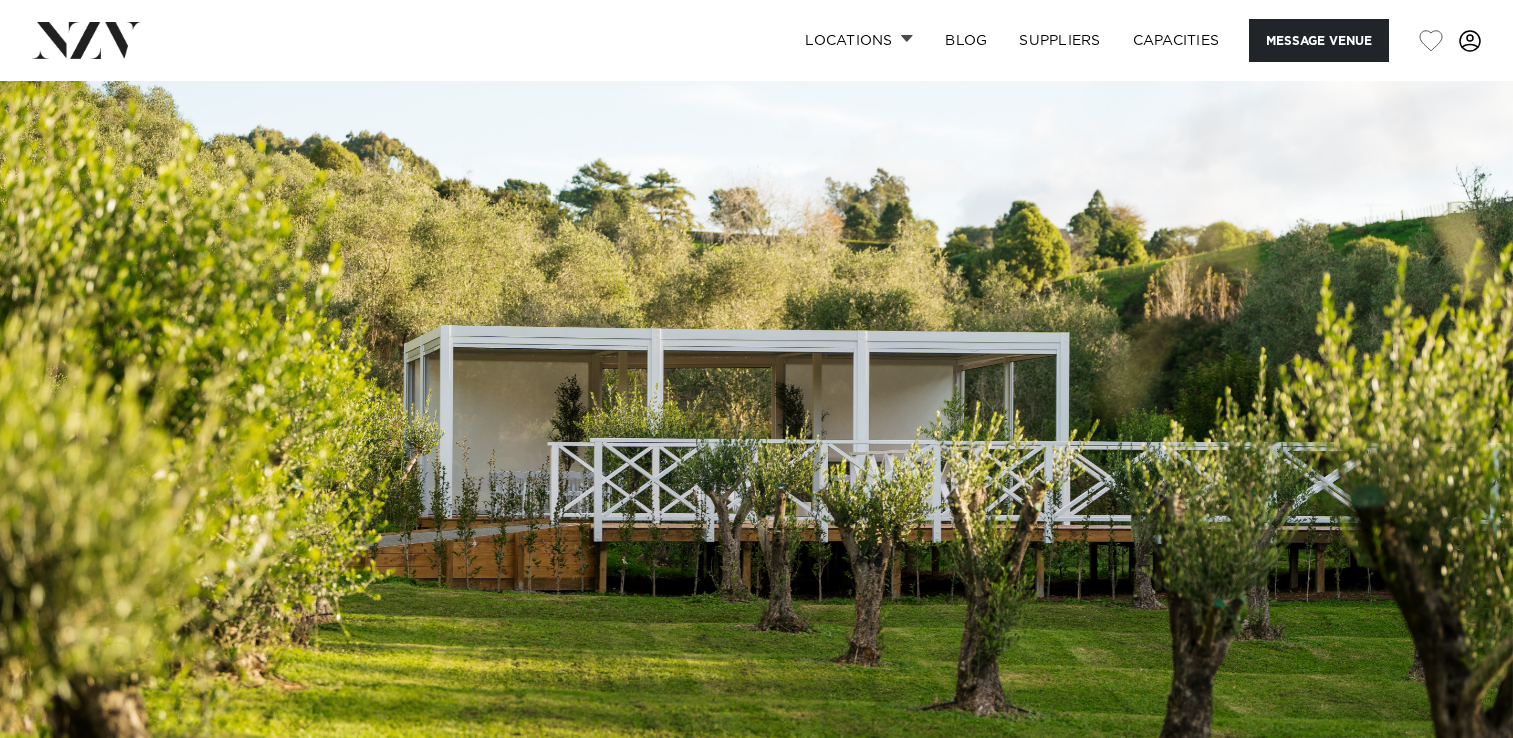 scroll, scrollTop: 1388, scrollLeft: 0, axis: vertical 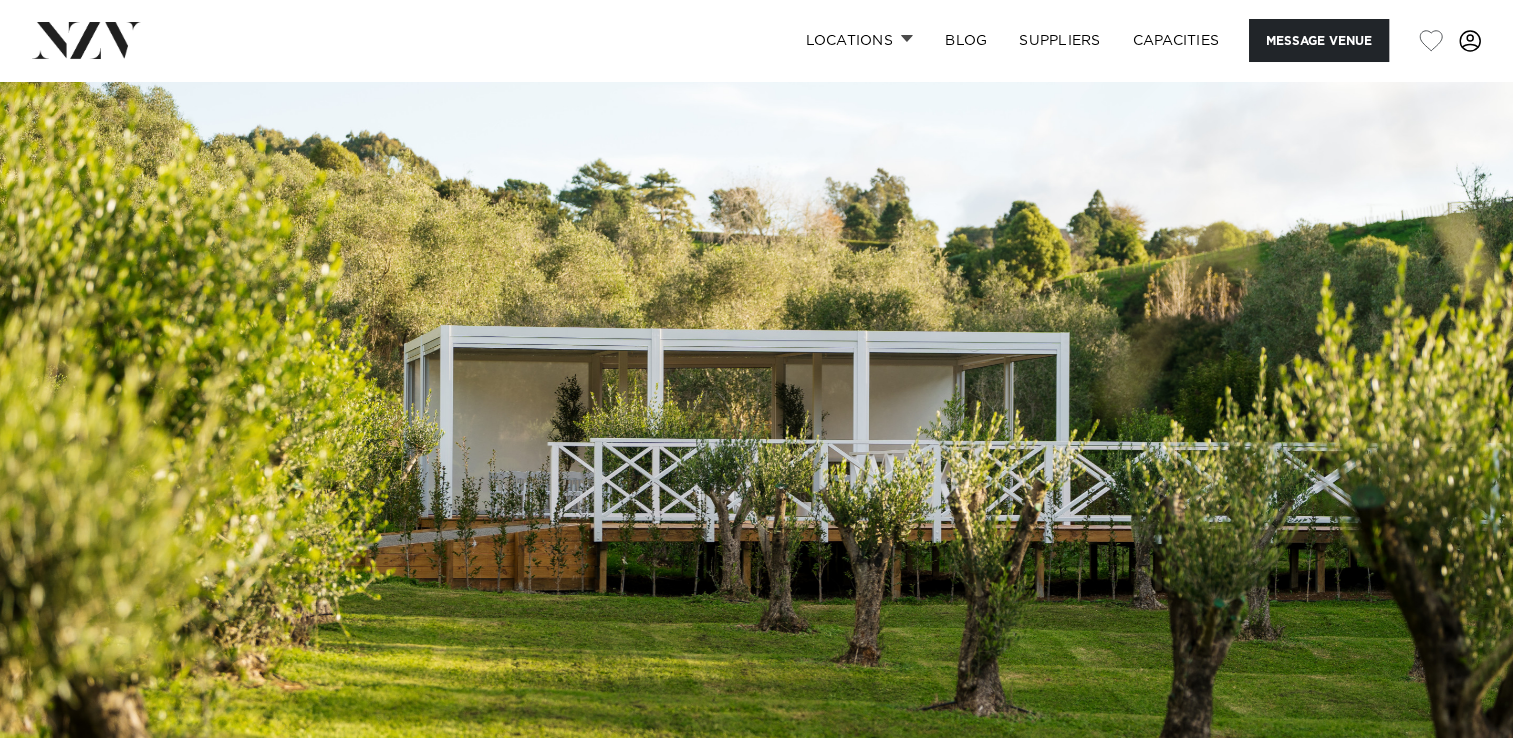click at bounding box center [86, 40] 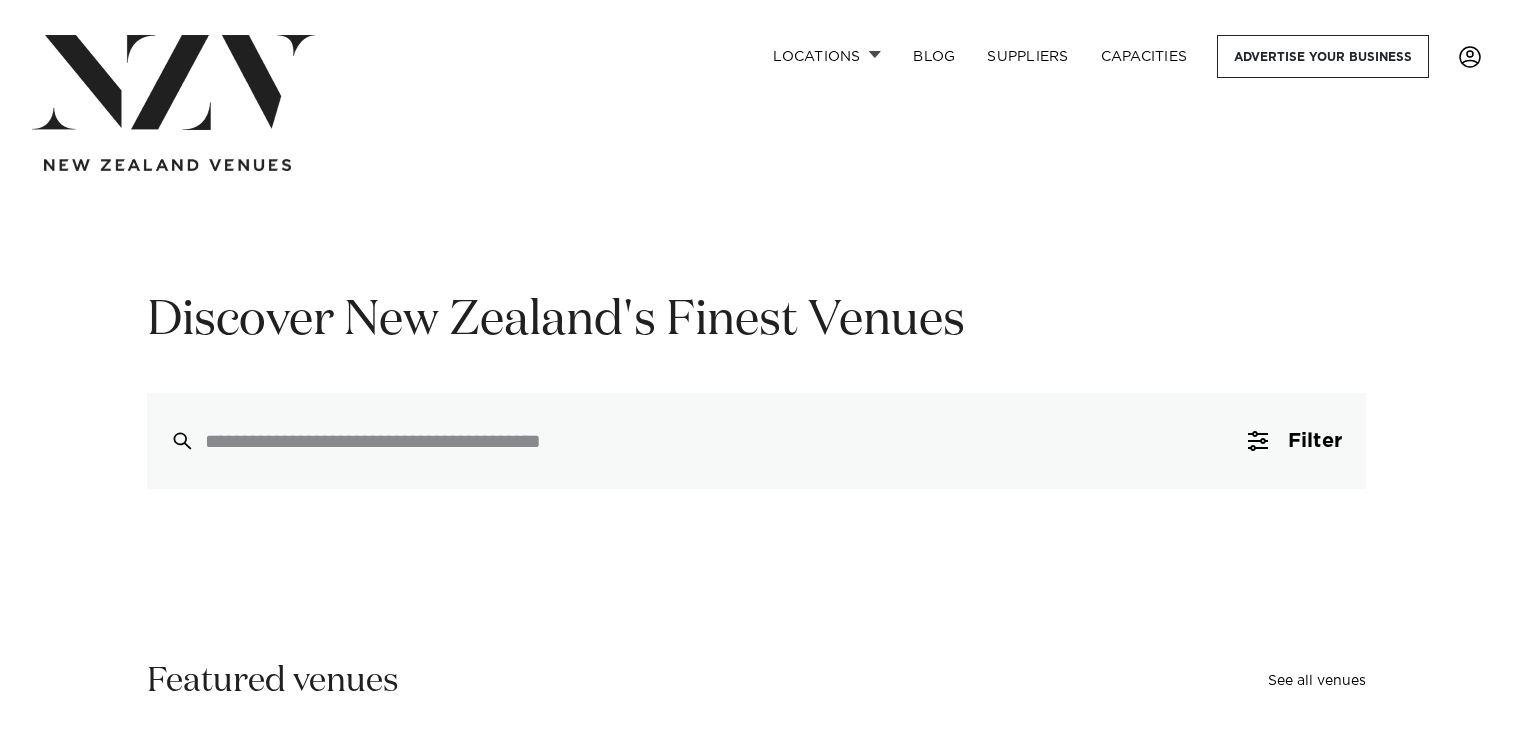 scroll, scrollTop: 0, scrollLeft: 0, axis: both 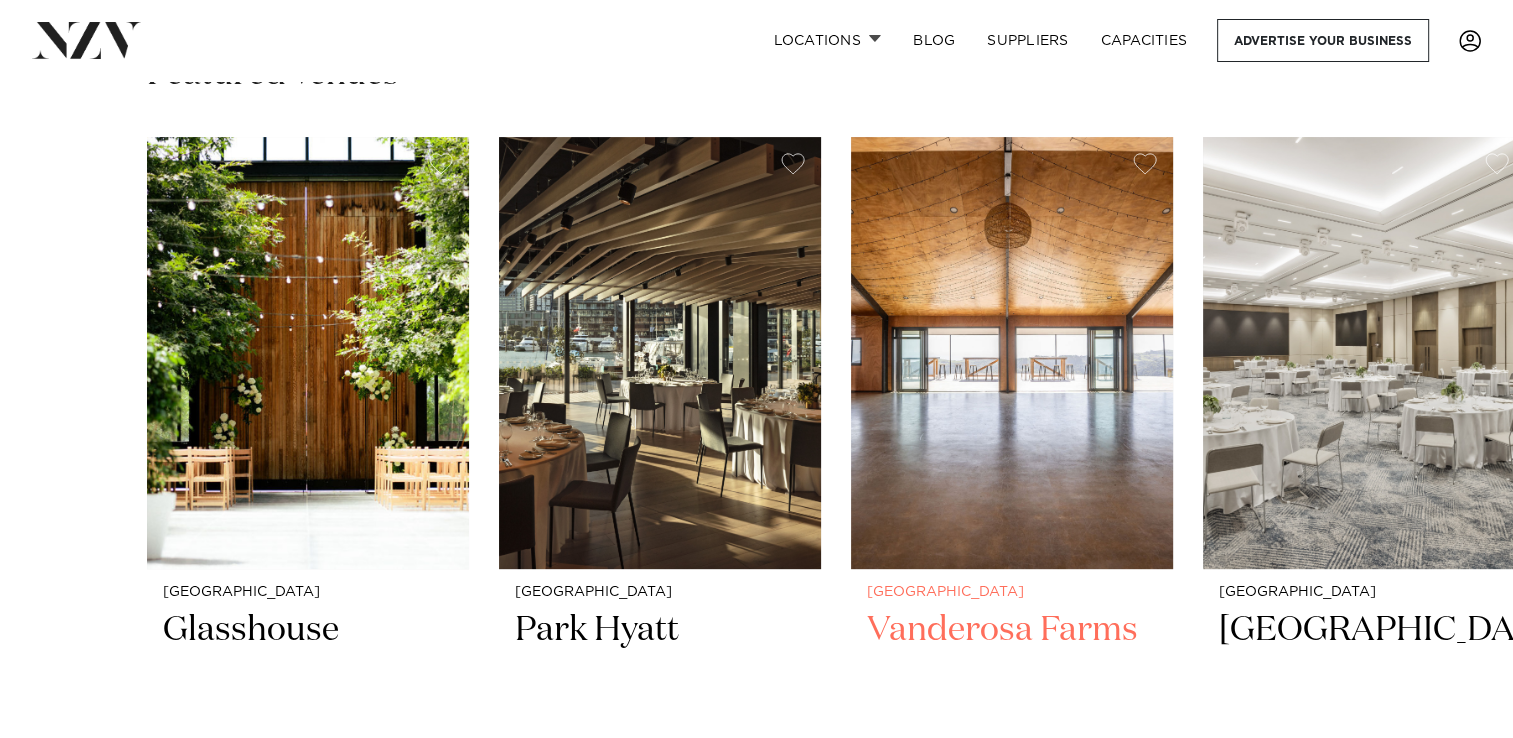 click at bounding box center (1012, 353) 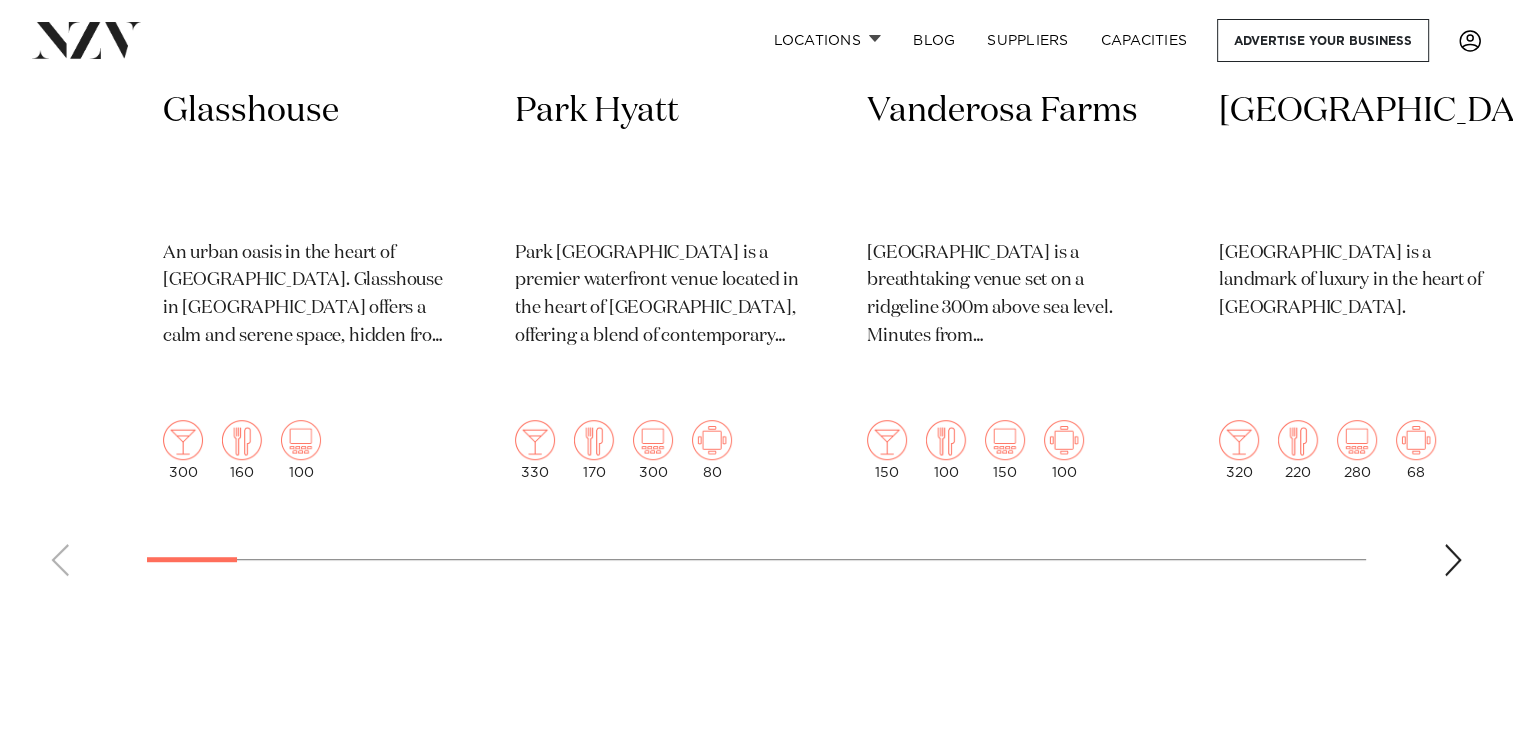 scroll, scrollTop: 0, scrollLeft: 0, axis: both 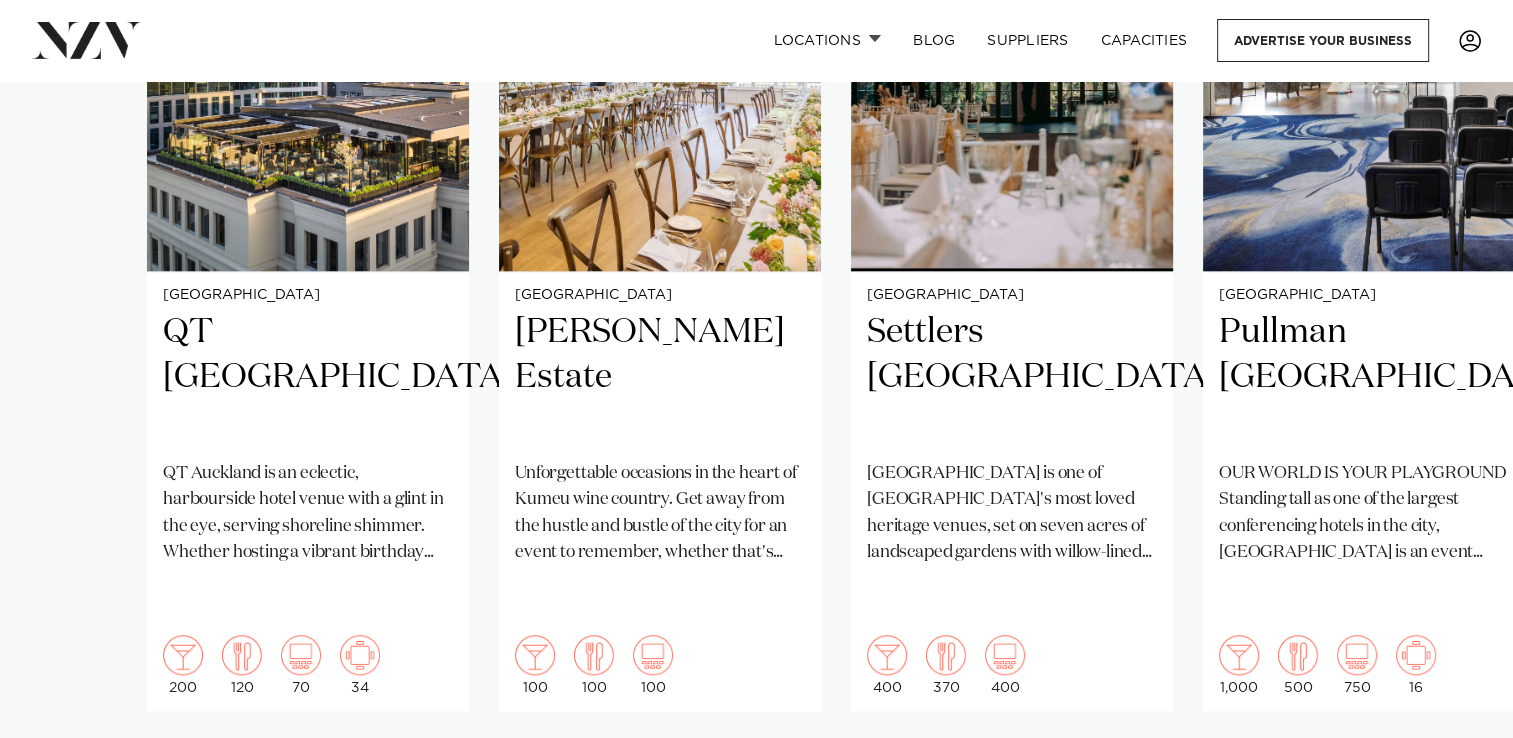 click at bounding box center [1453, 775] 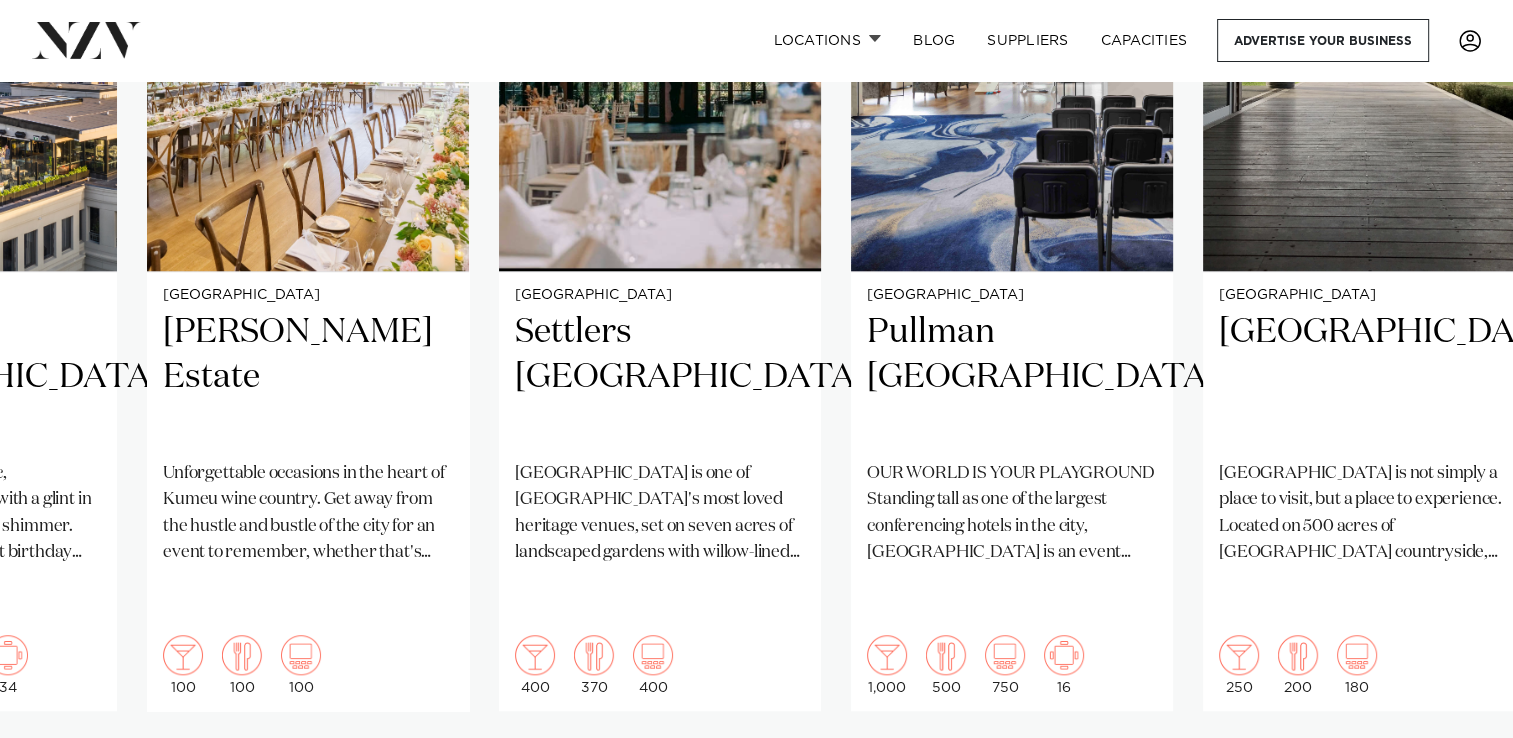 scroll, scrollTop: 1440, scrollLeft: 0, axis: vertical 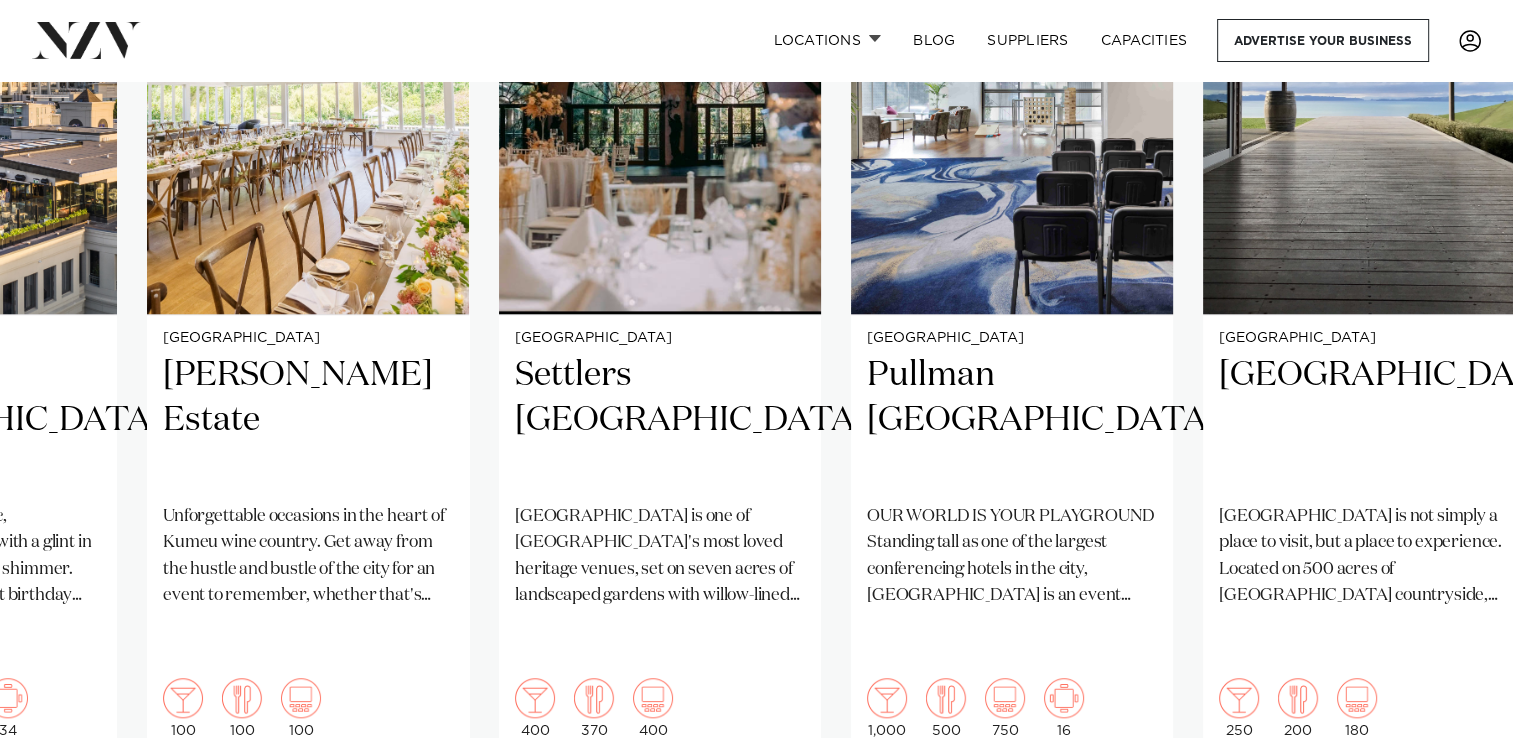 click at bounding box center [1453, 818] 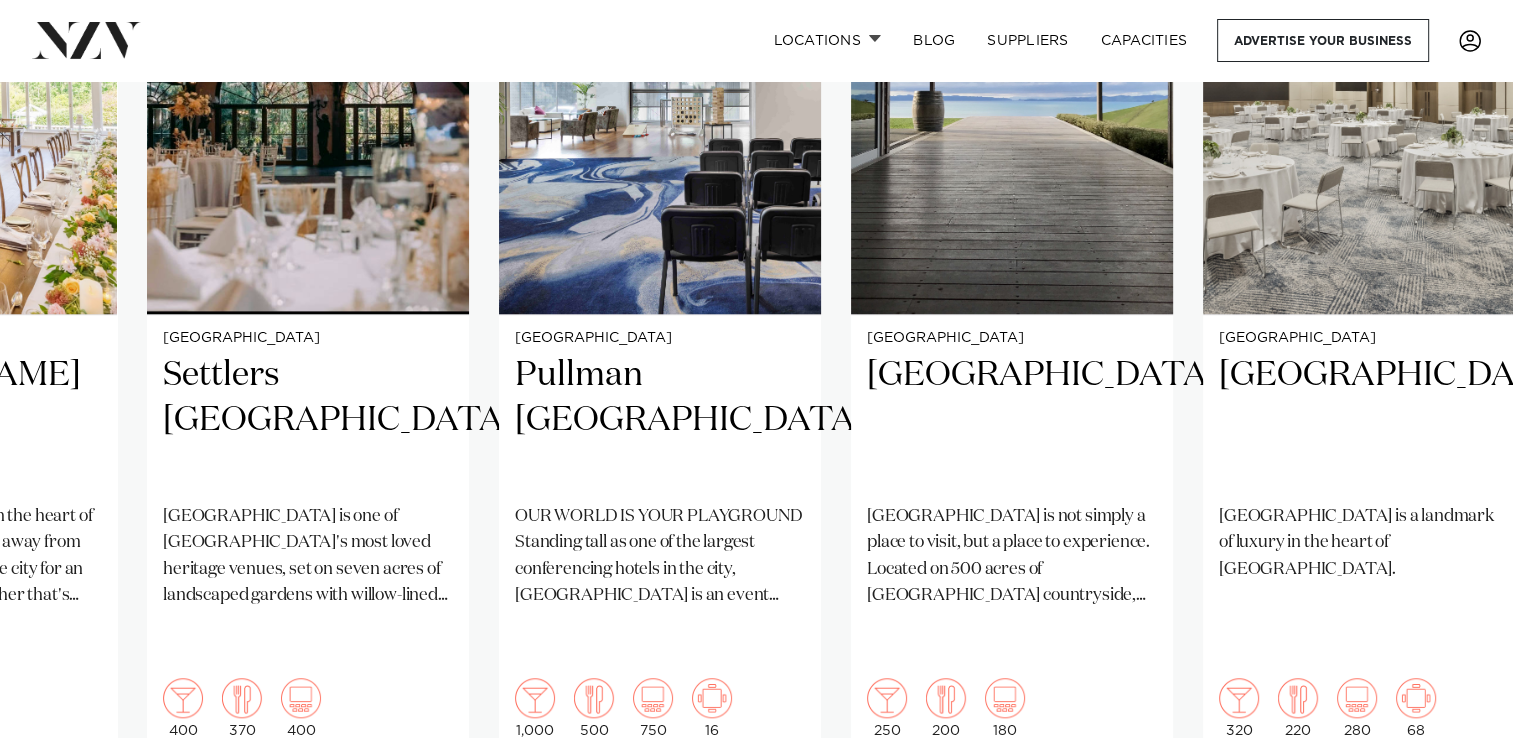 click at bounding box center (1453, 818) 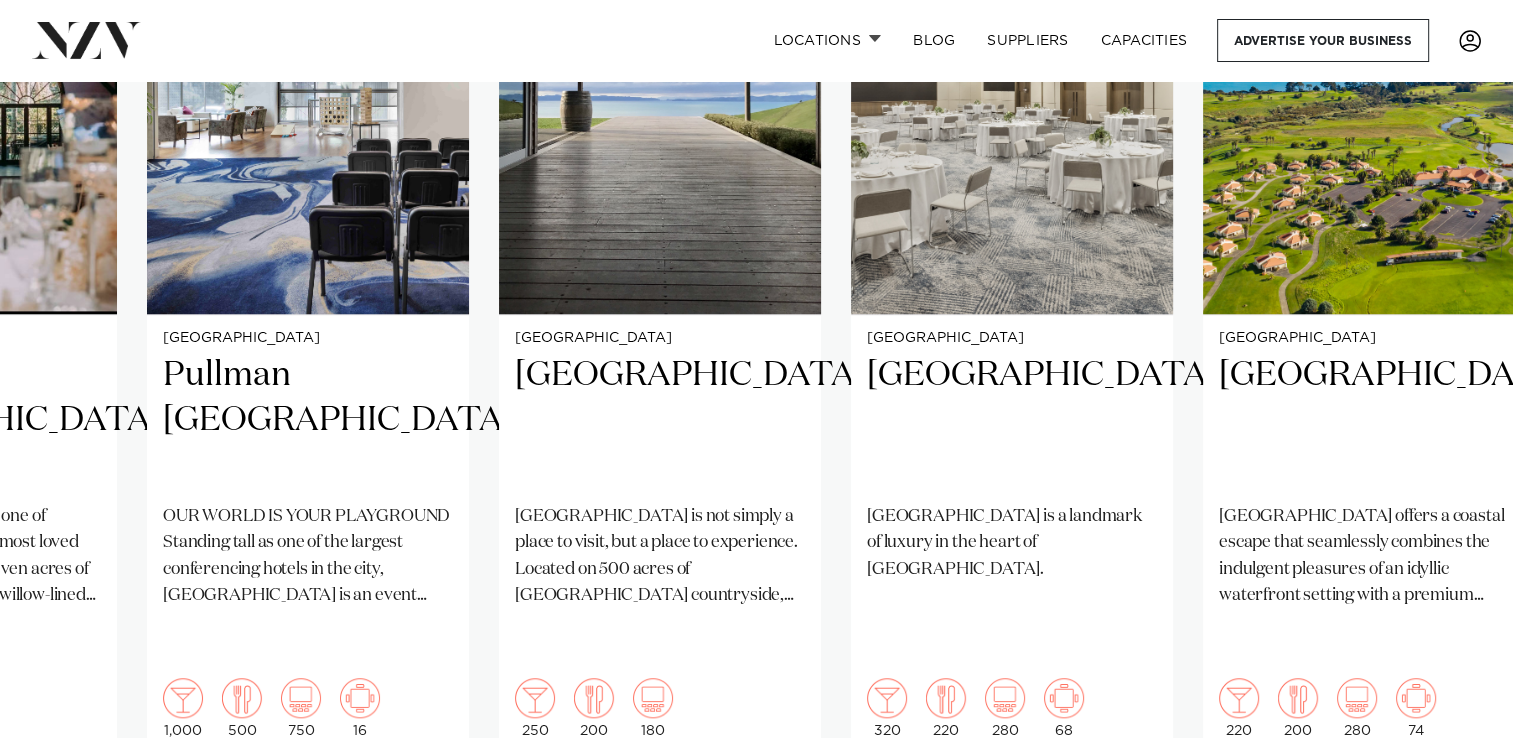 click at bounding box center (1453, 818) 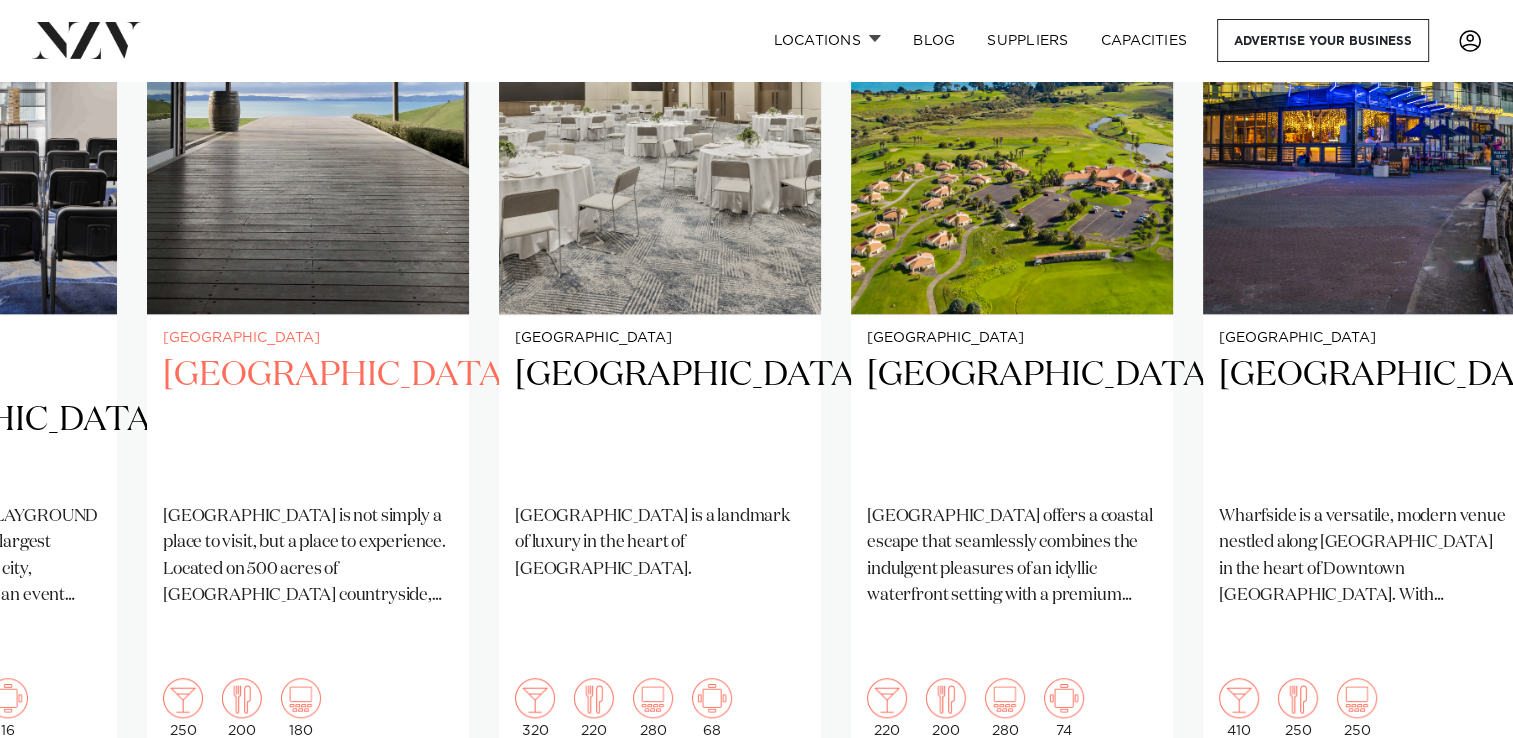 click on "[GEOGRAPHIC_DATA] is not simply a place to visit, but a place to experience. Located on 500 acres of [GEOGRAPHIC_DATA] countryside, this venue sets the scene for an exceptional event." at bounding box center [308, 556] 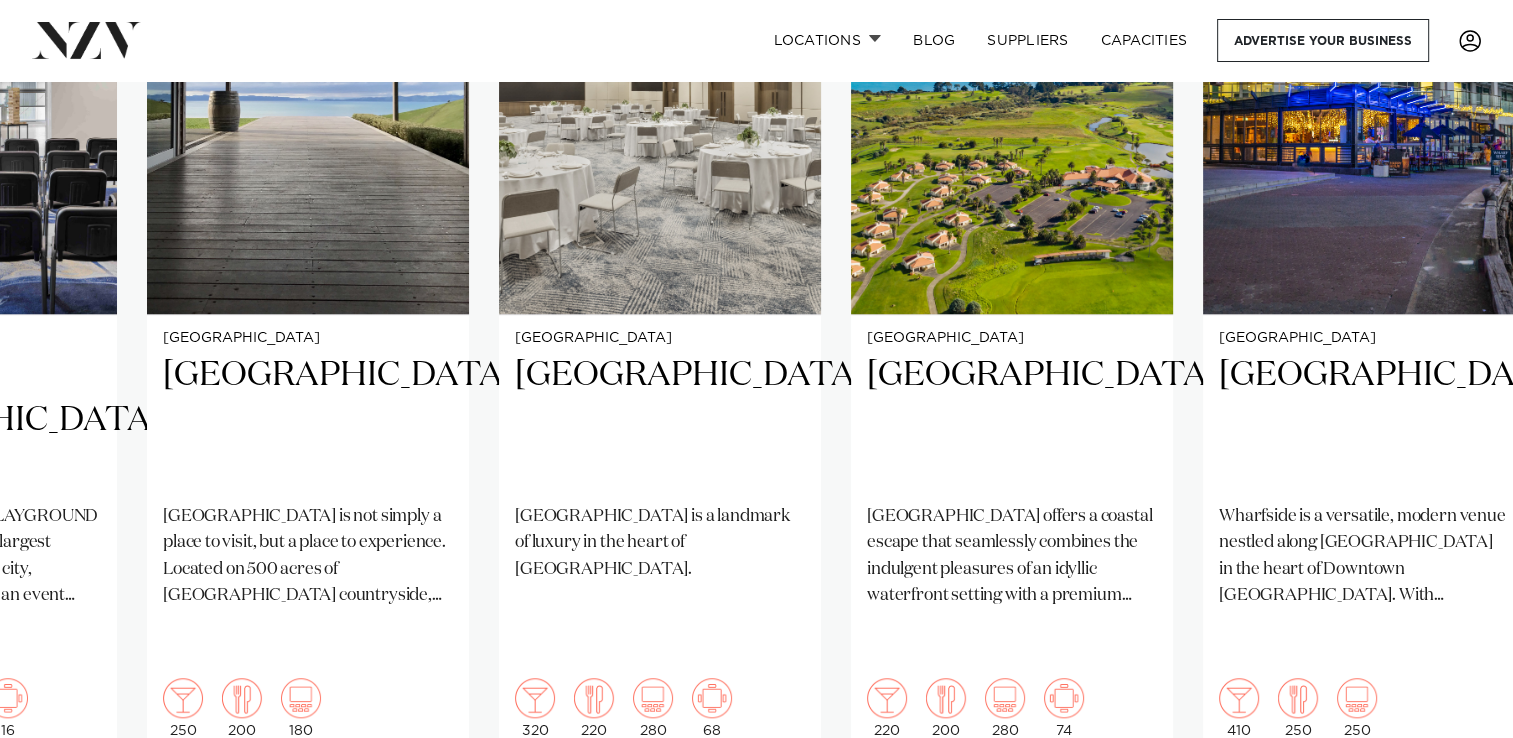 click at bounding box center [1453, 818] 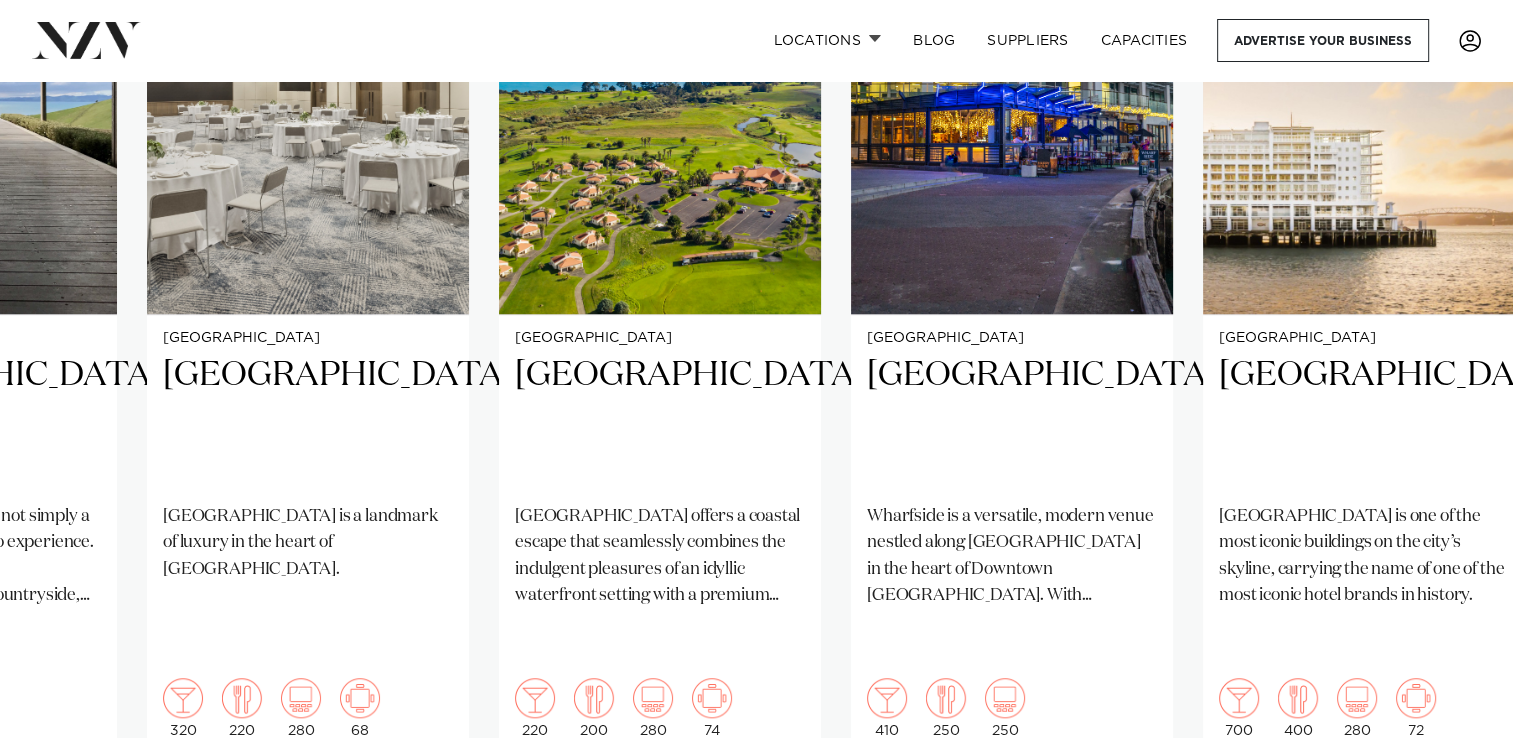 click at bounding box center [60, 818] 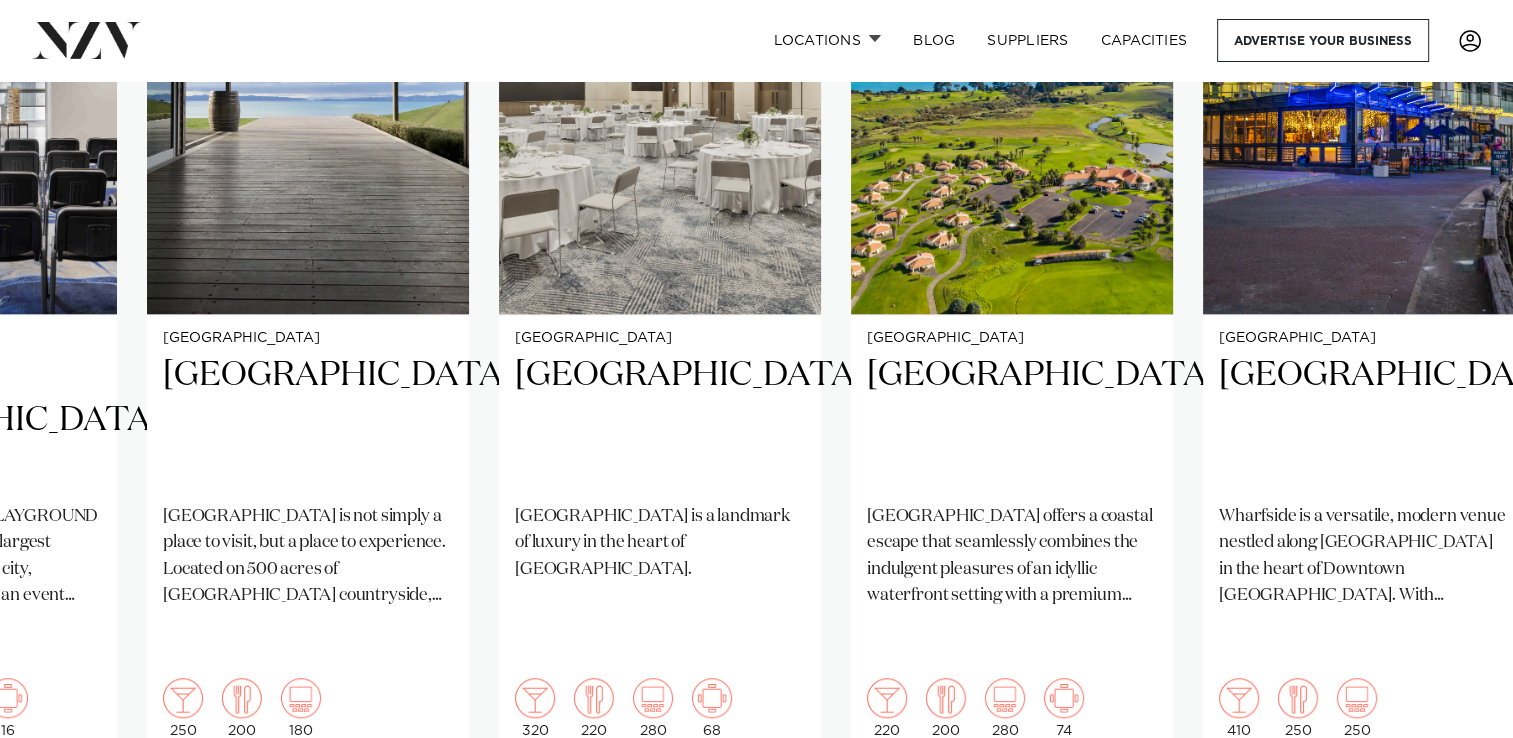 click at bounding box center [1453, 818] 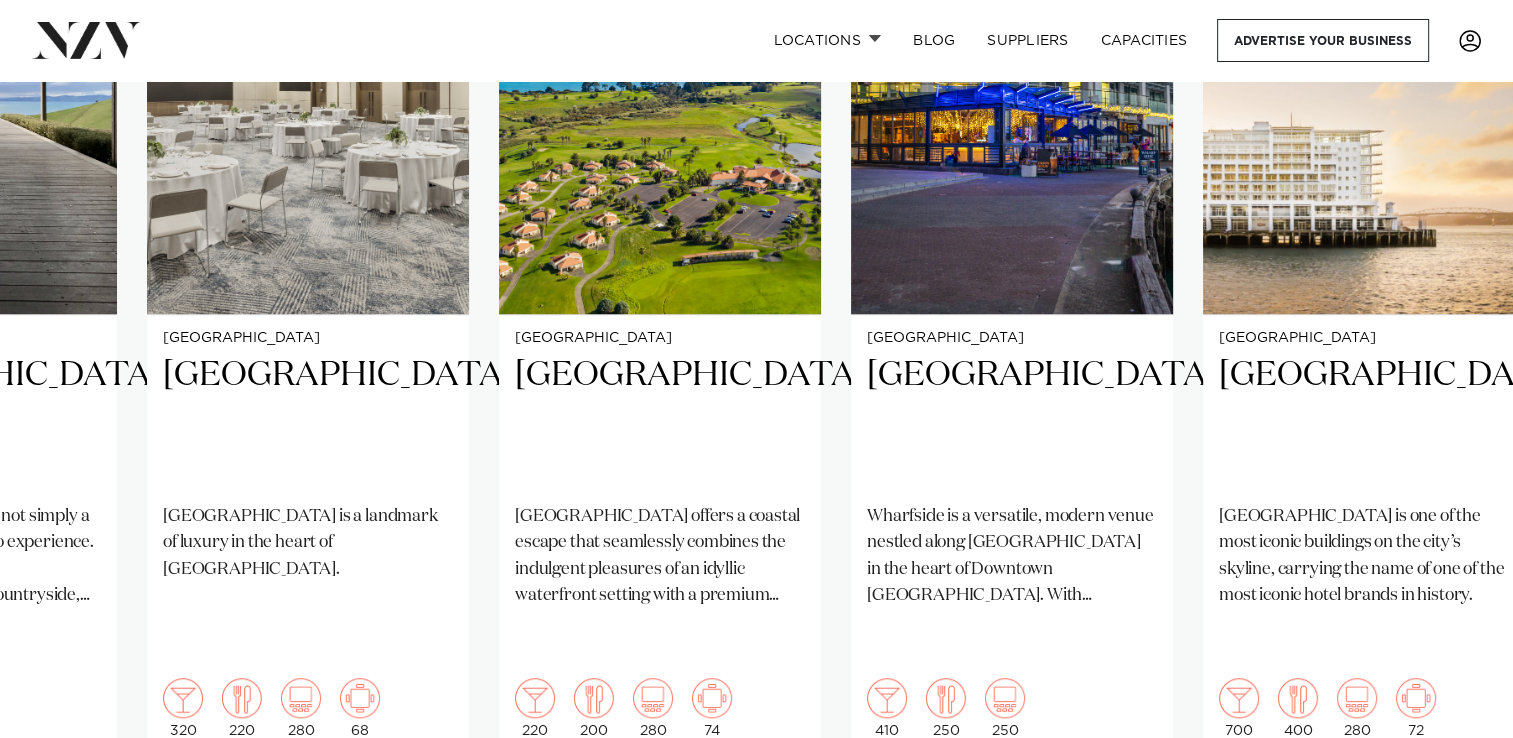 click at bounding box center [1453, 818] 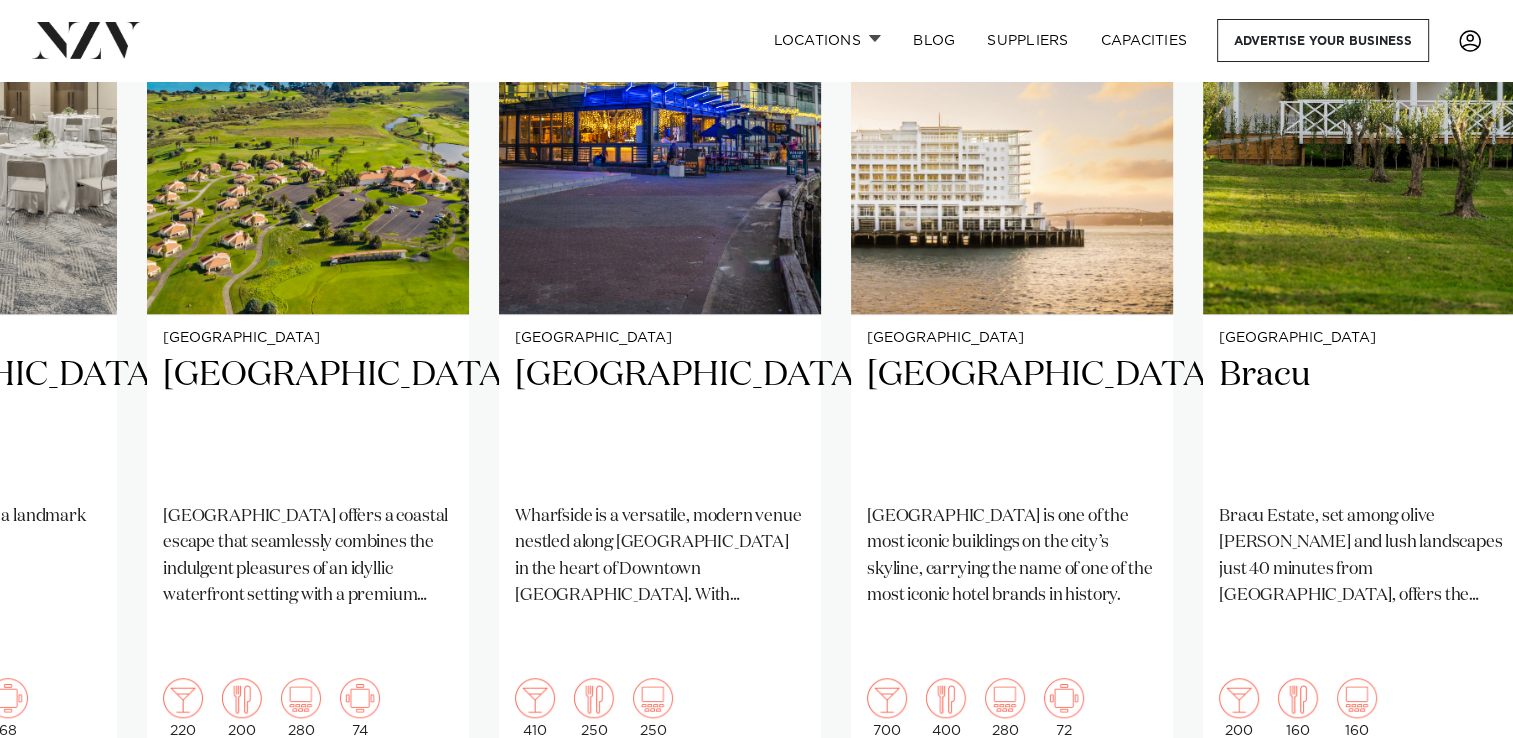 click at bounding box center (1453, 818) 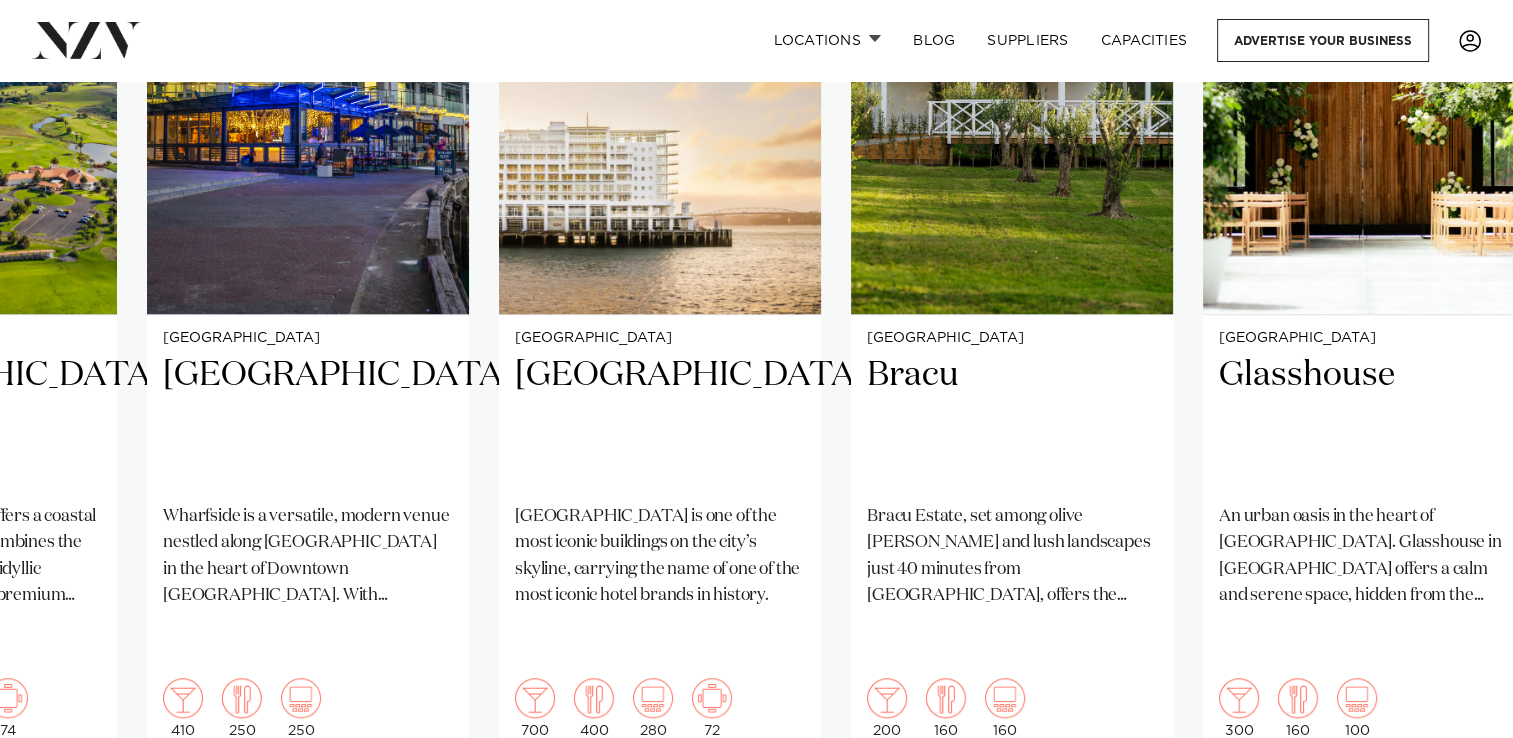 click at bounding box center [1453, 818] 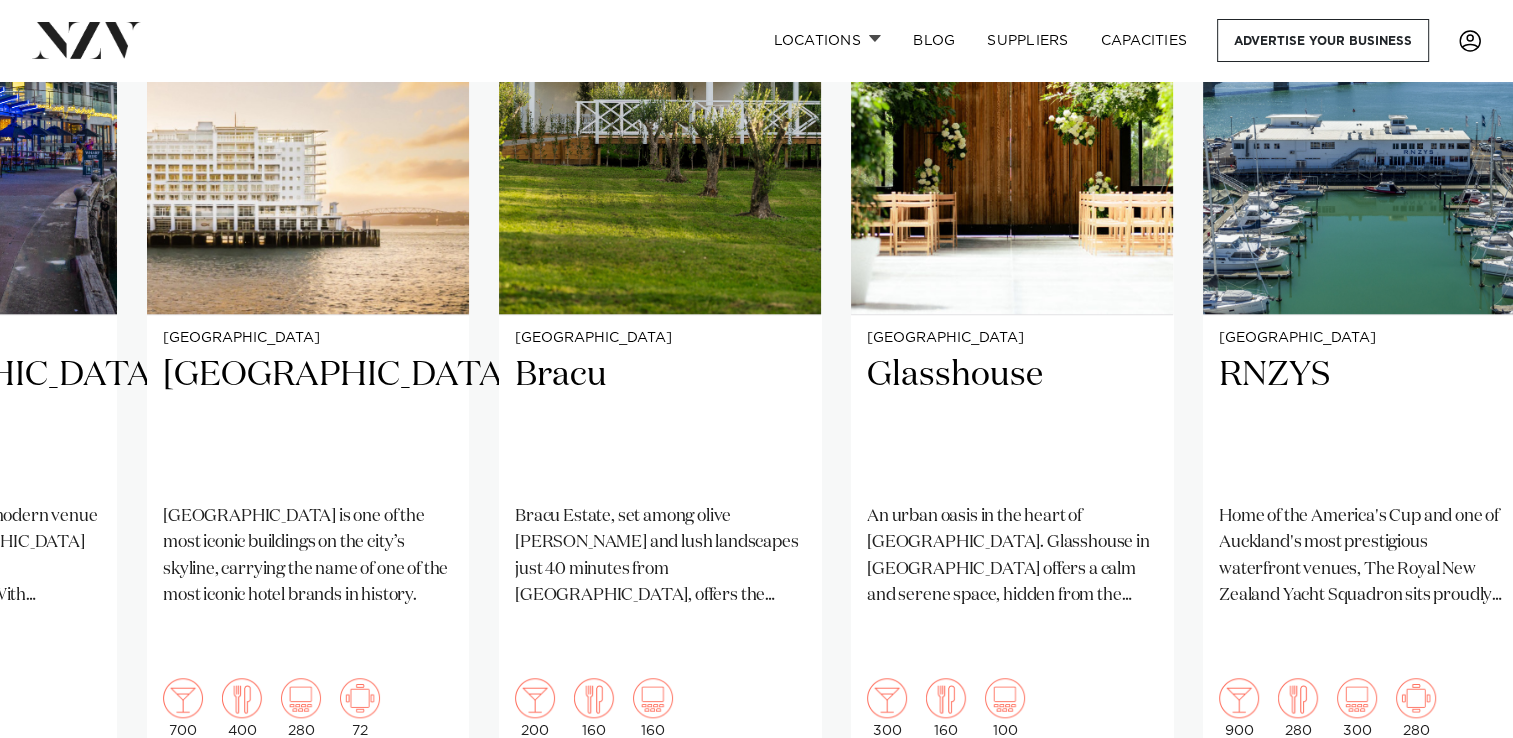 click at bounding box center (1453, 818) 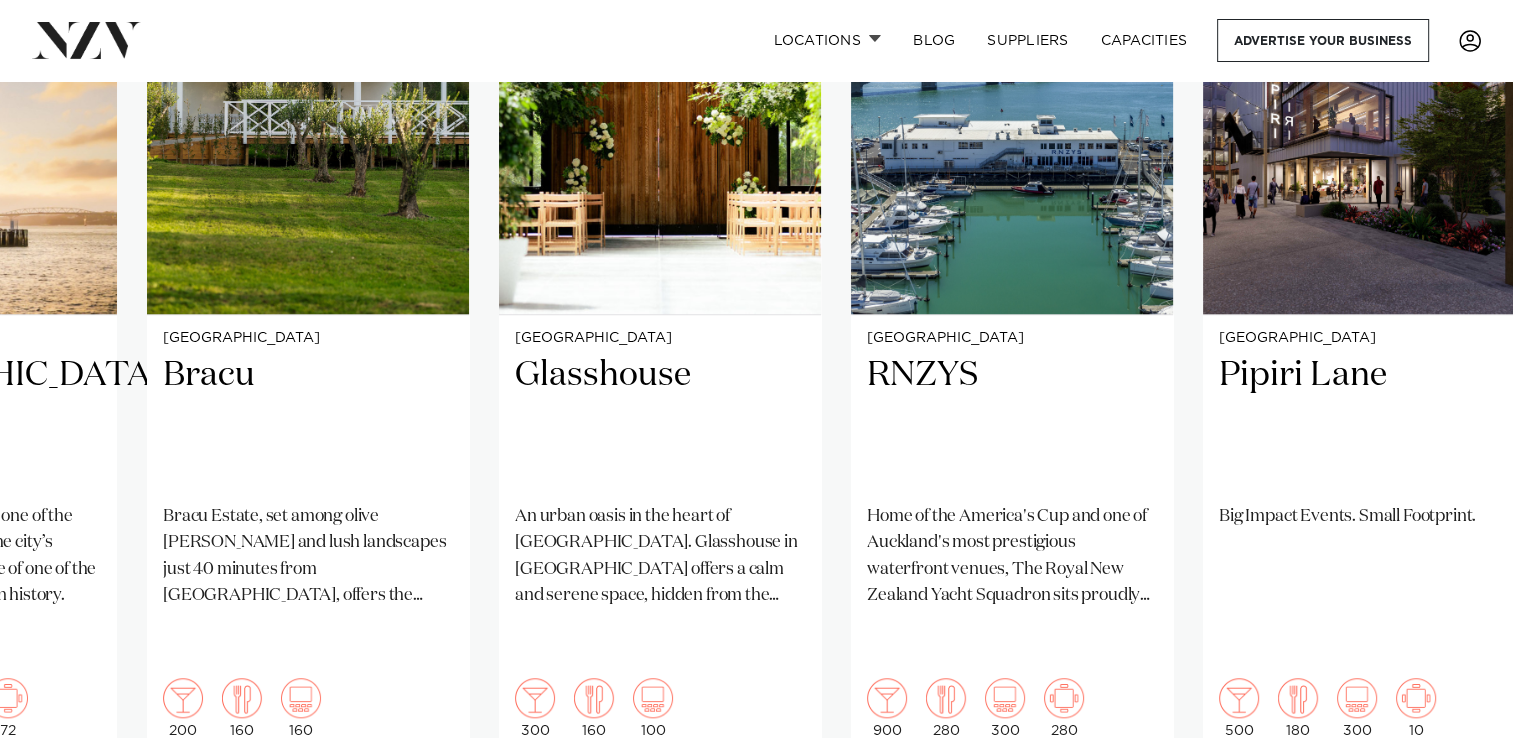 click at bounding box center (1453, 818) 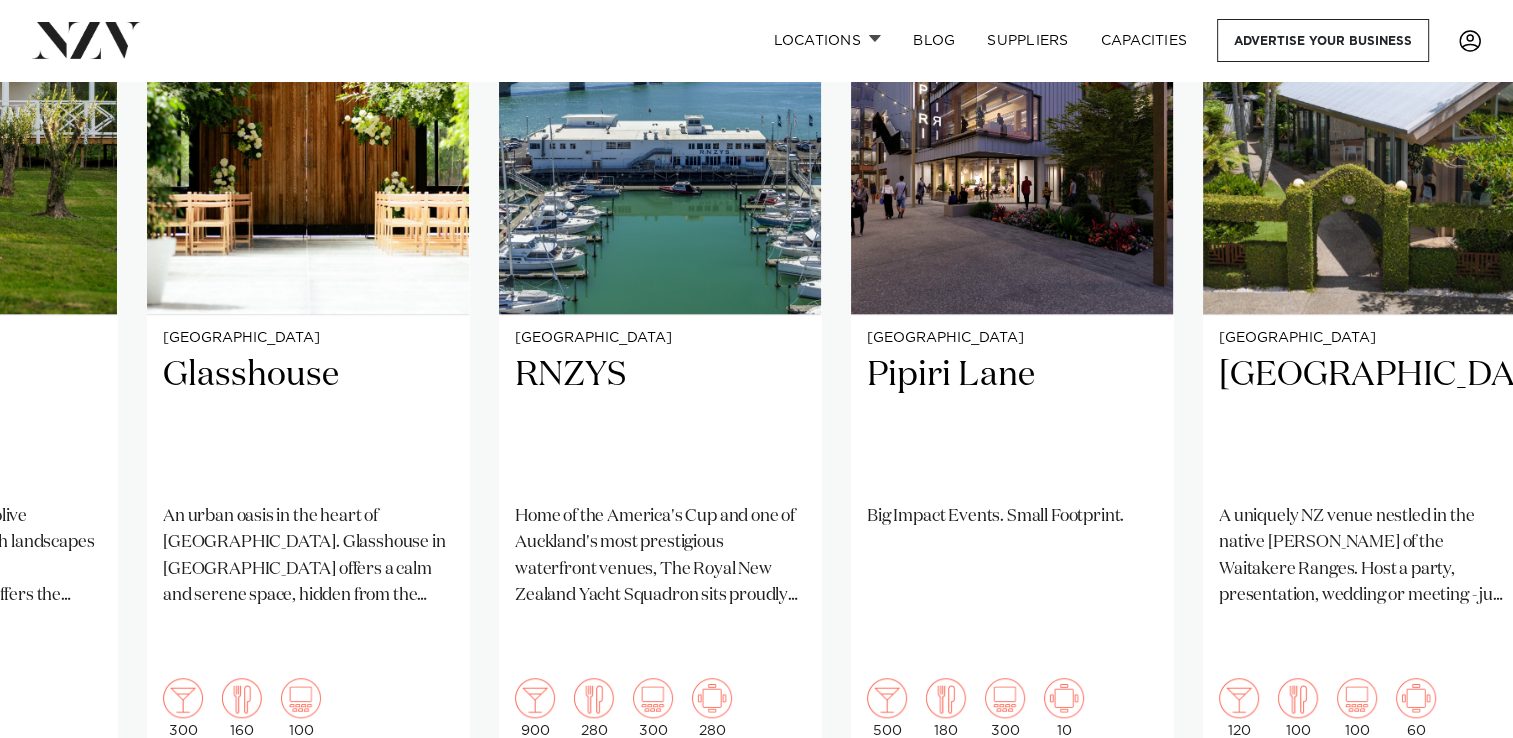 click at bounding box center (1453, 818) 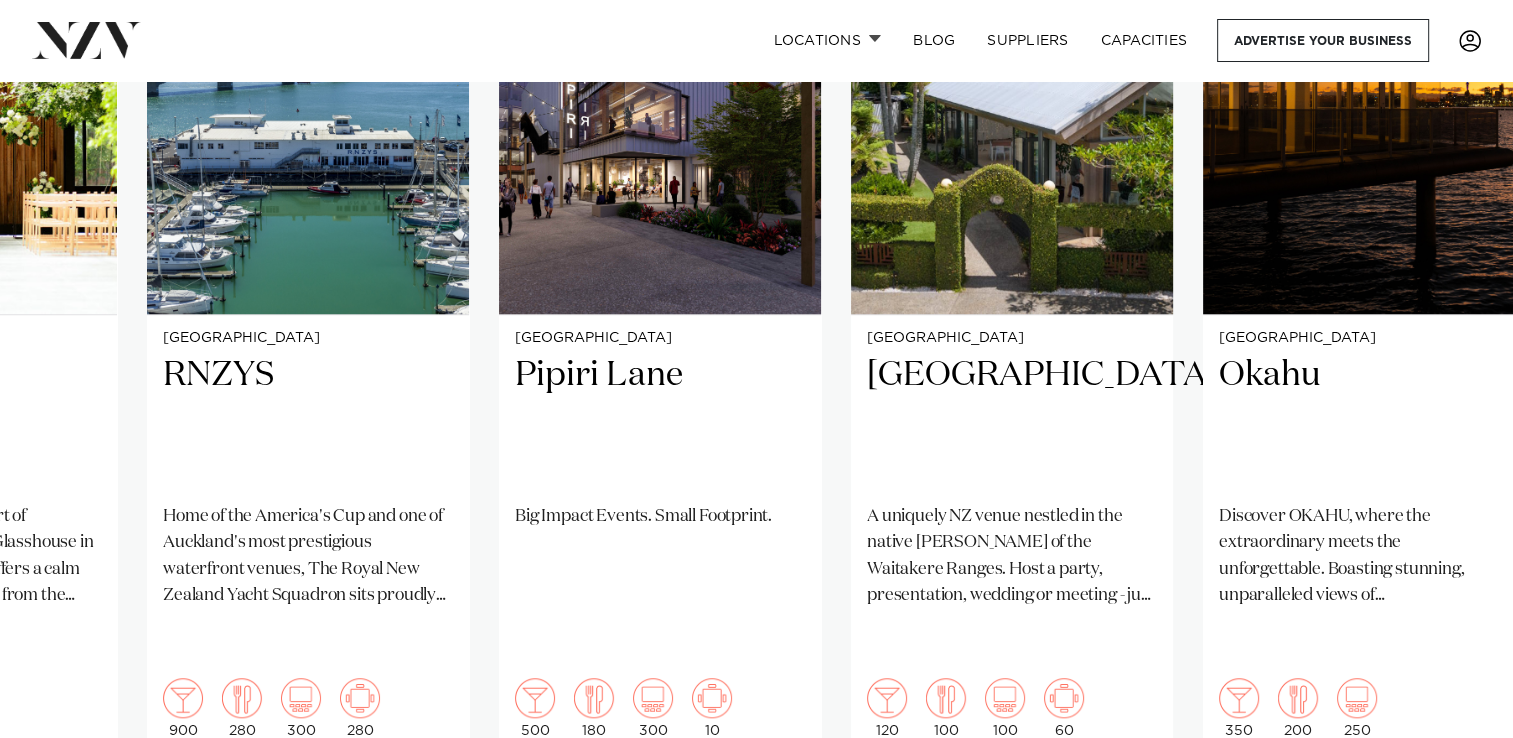 click at bounding box center (1453, 818) 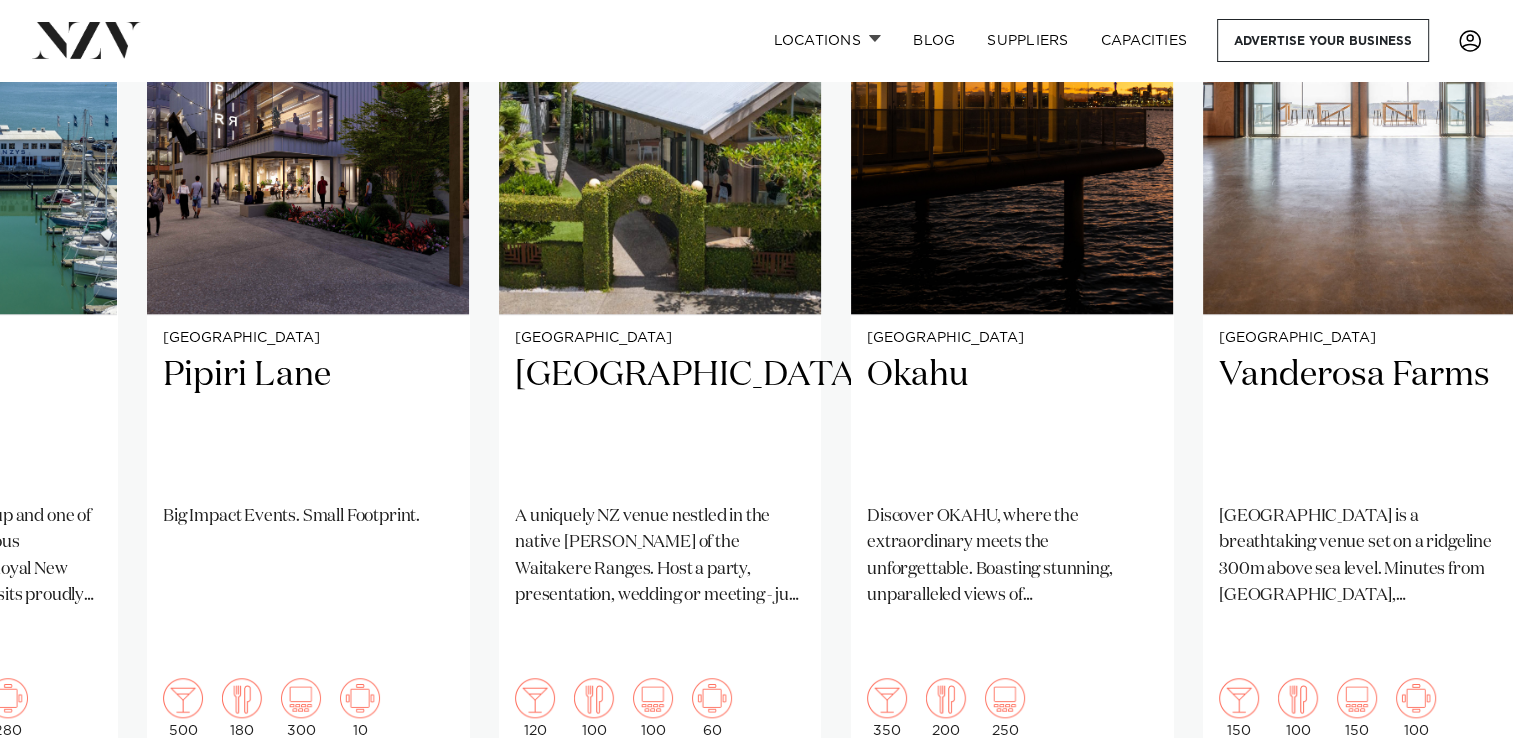 click at bounding box center [1453, 818] 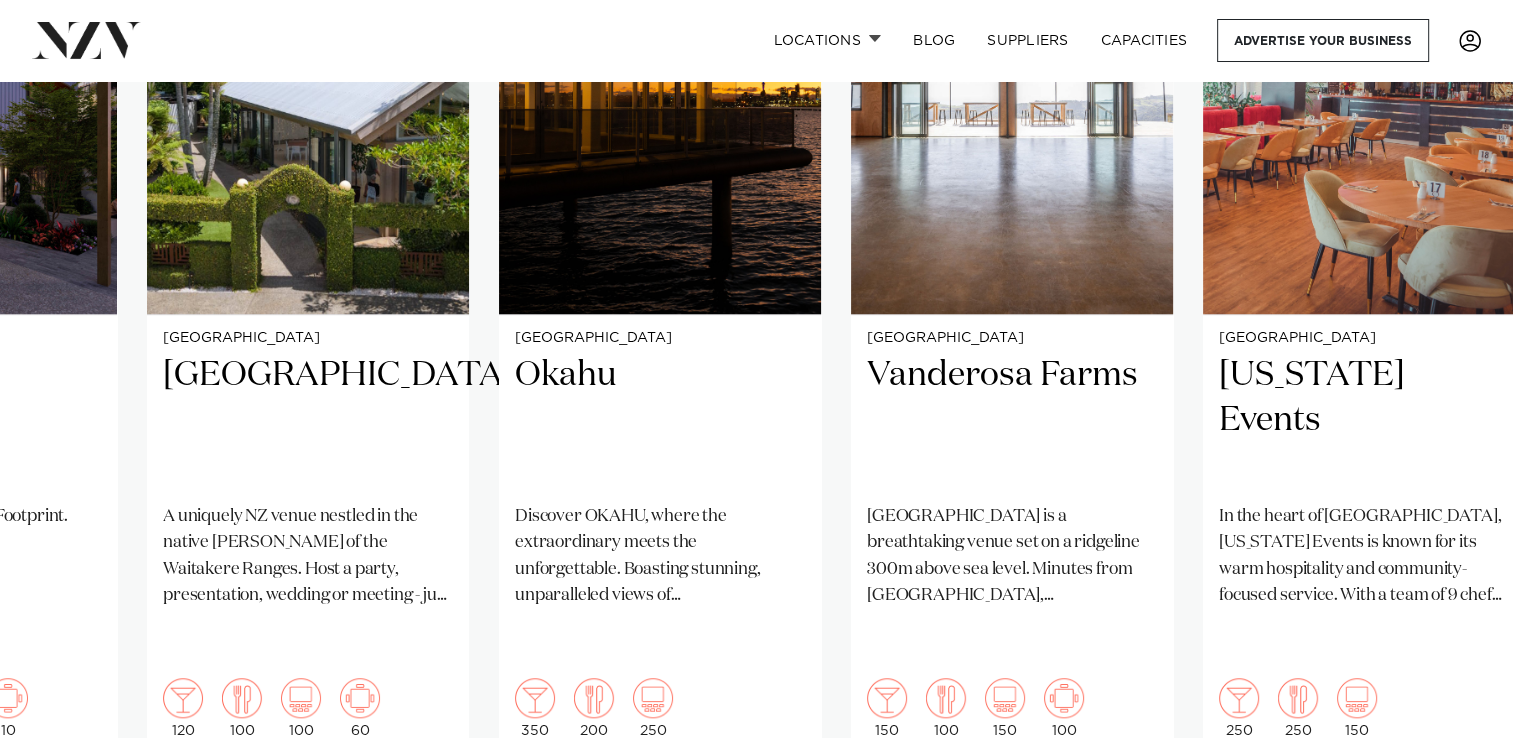 click at bounding box center (1453, 818) 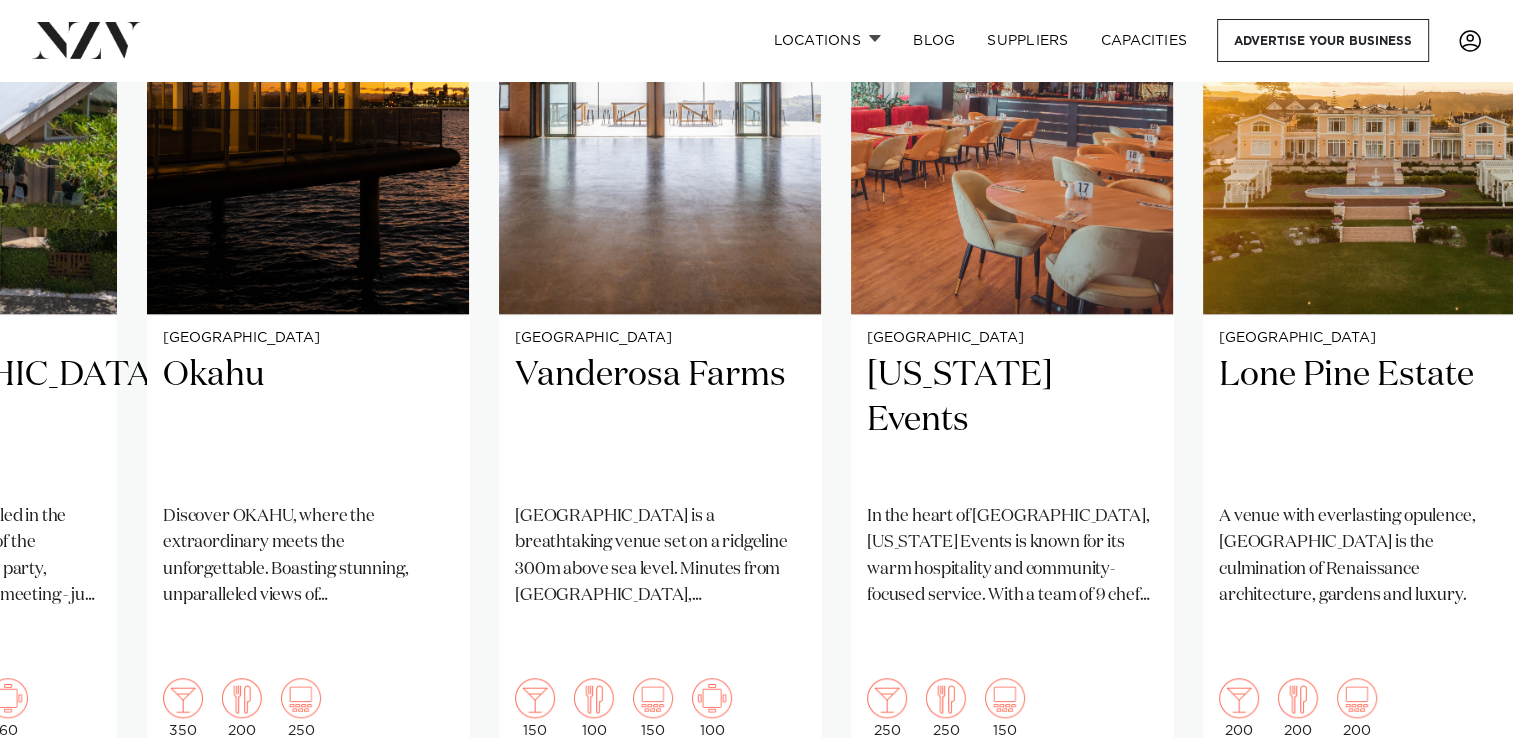 click at bounding box center (1453, 818) 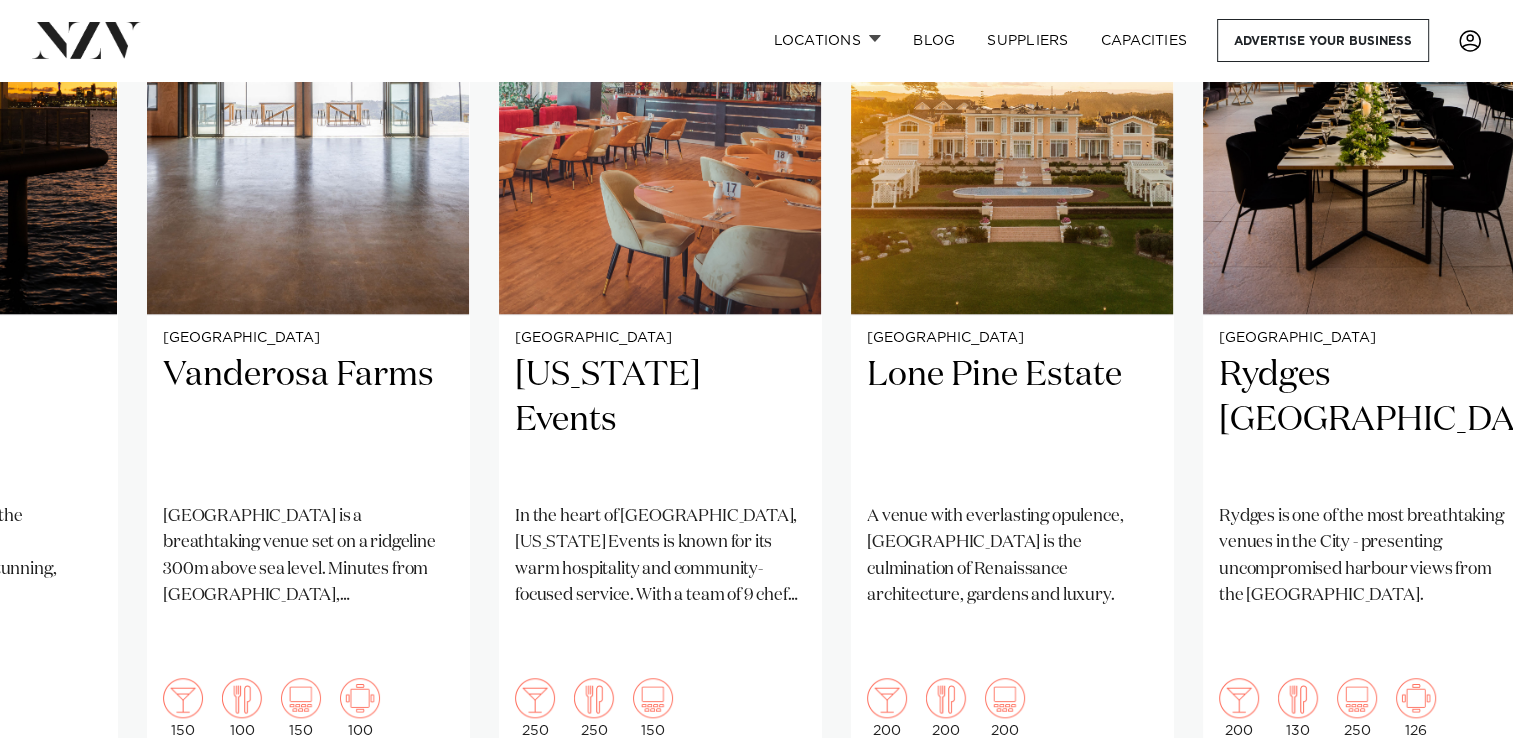 click at bounding box center (1453, 818) 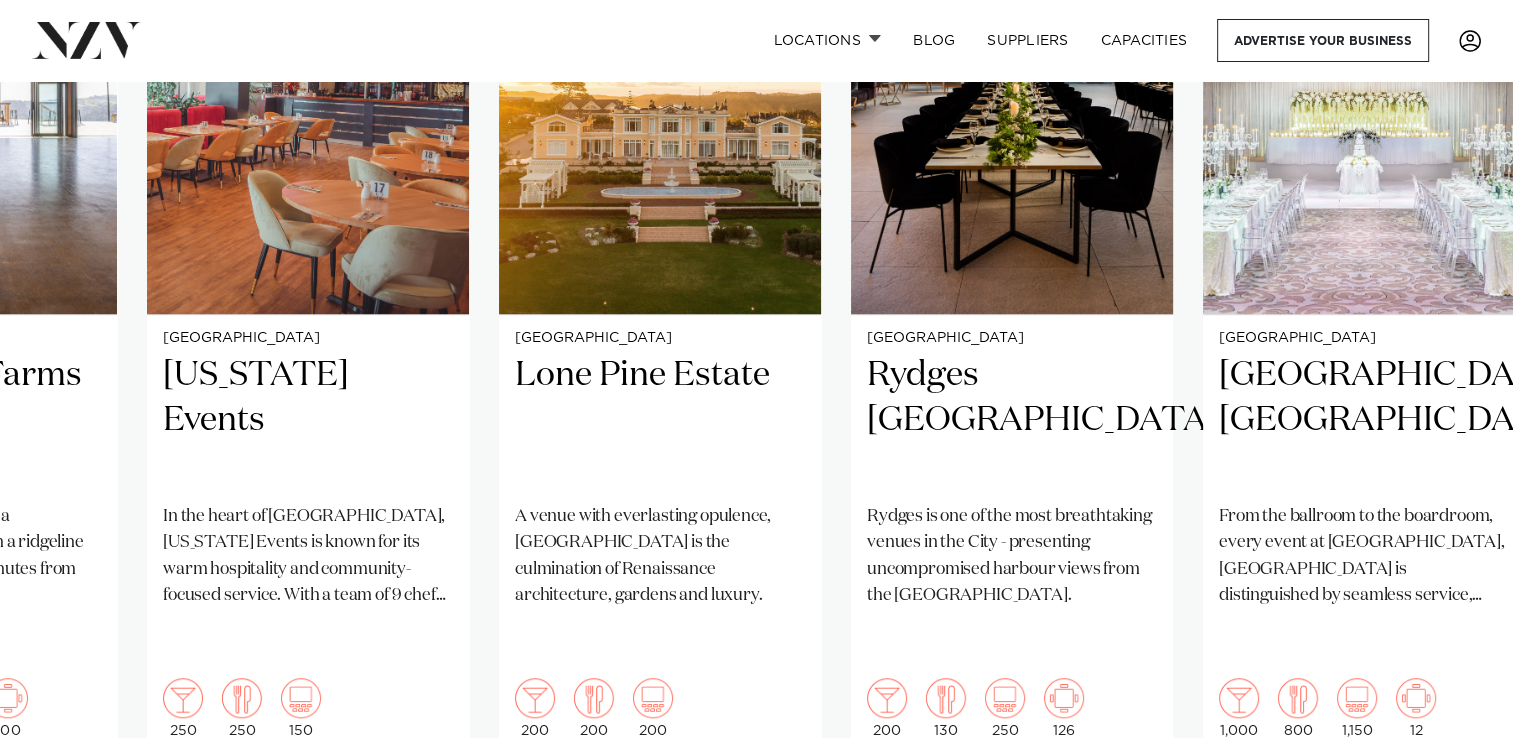 click at bounding box center [1453, 818] 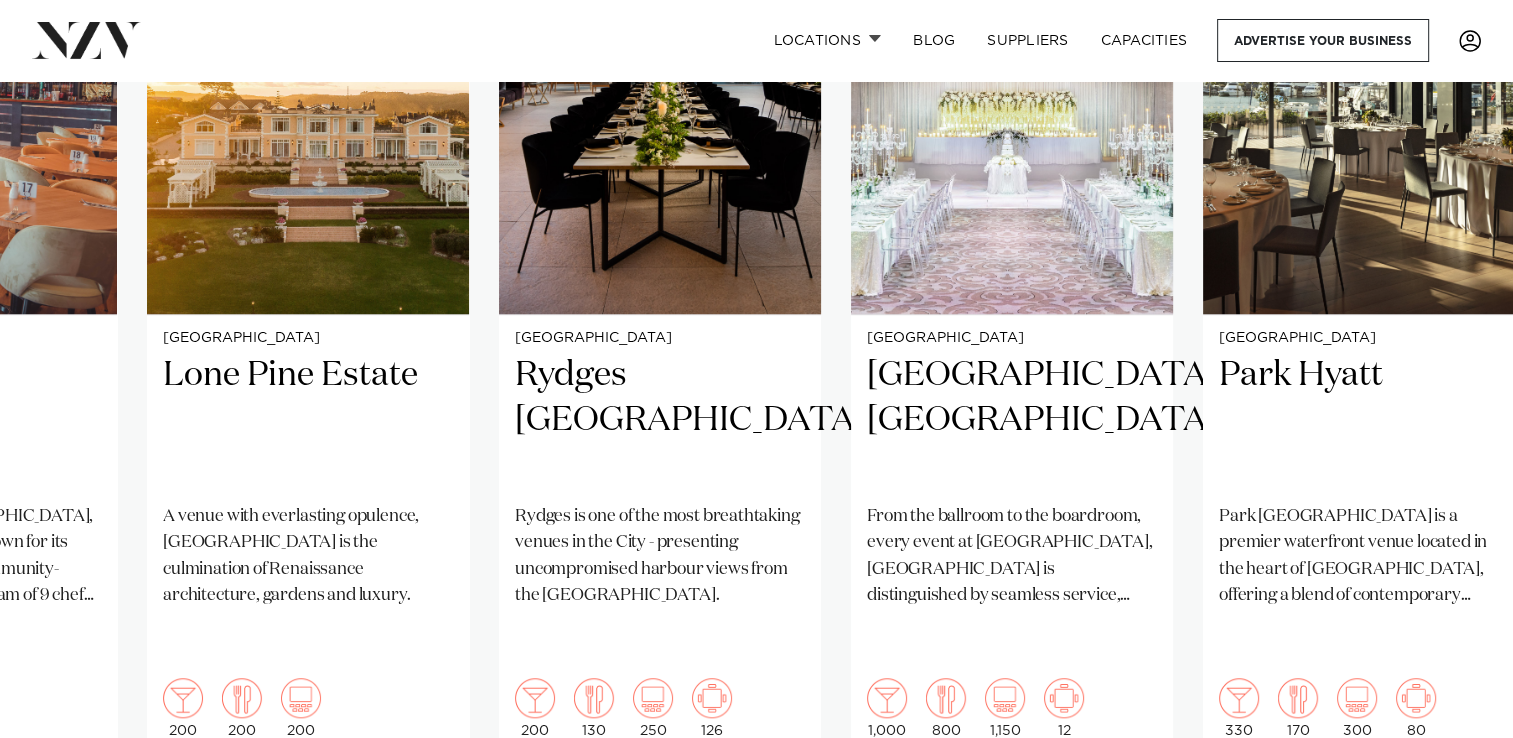 click at bounding box center (1453, 818) 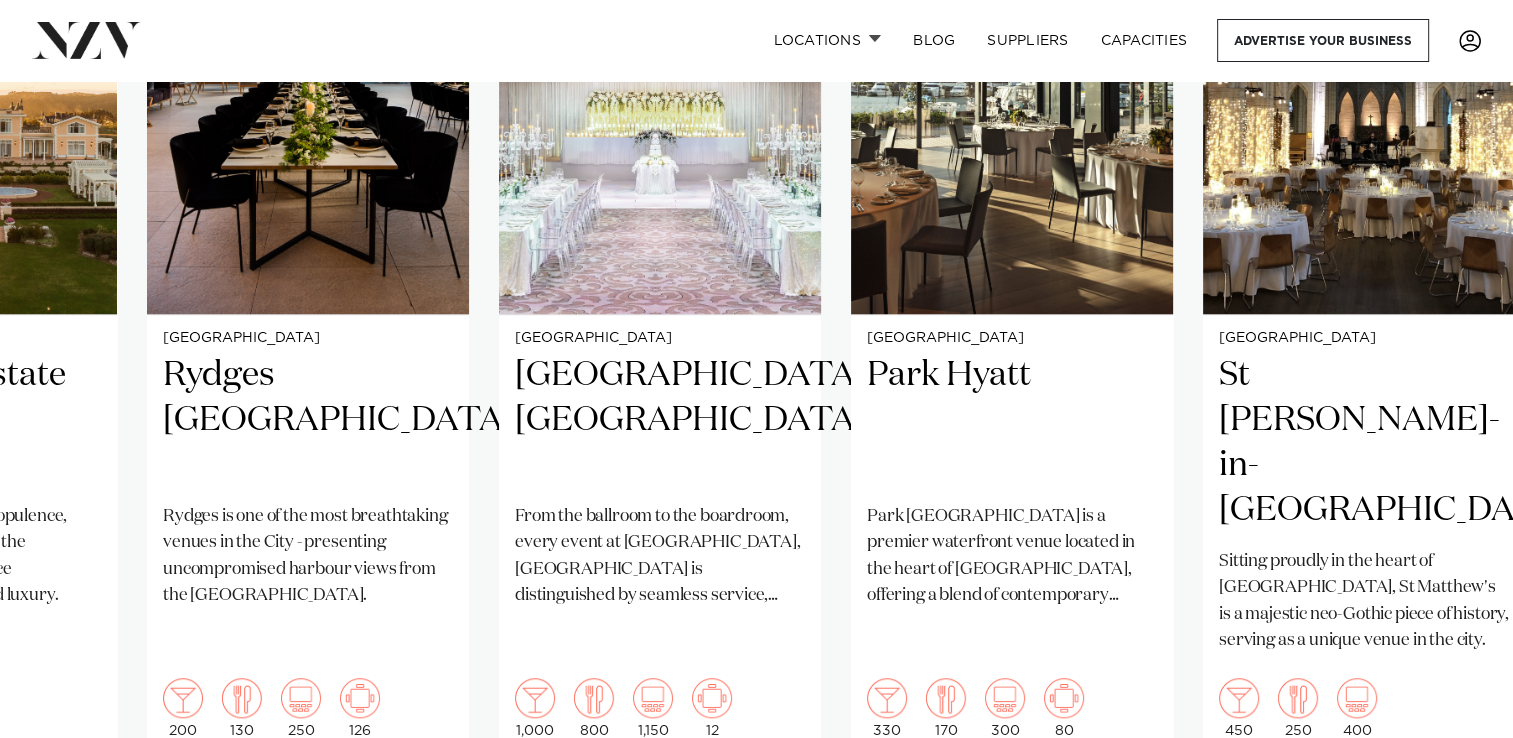 click at bounding box center [1453, 818] 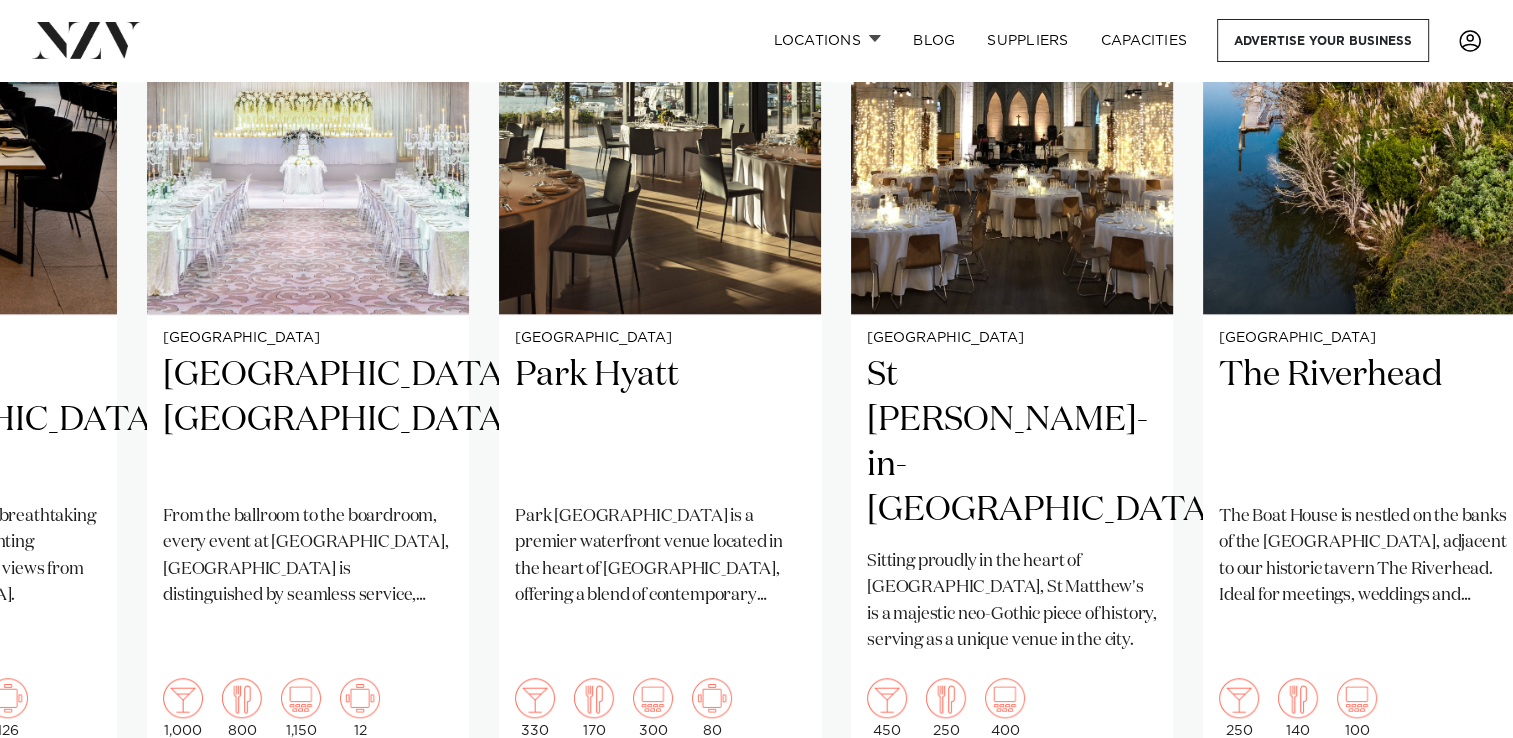 click at bounding box center [1453, 818] 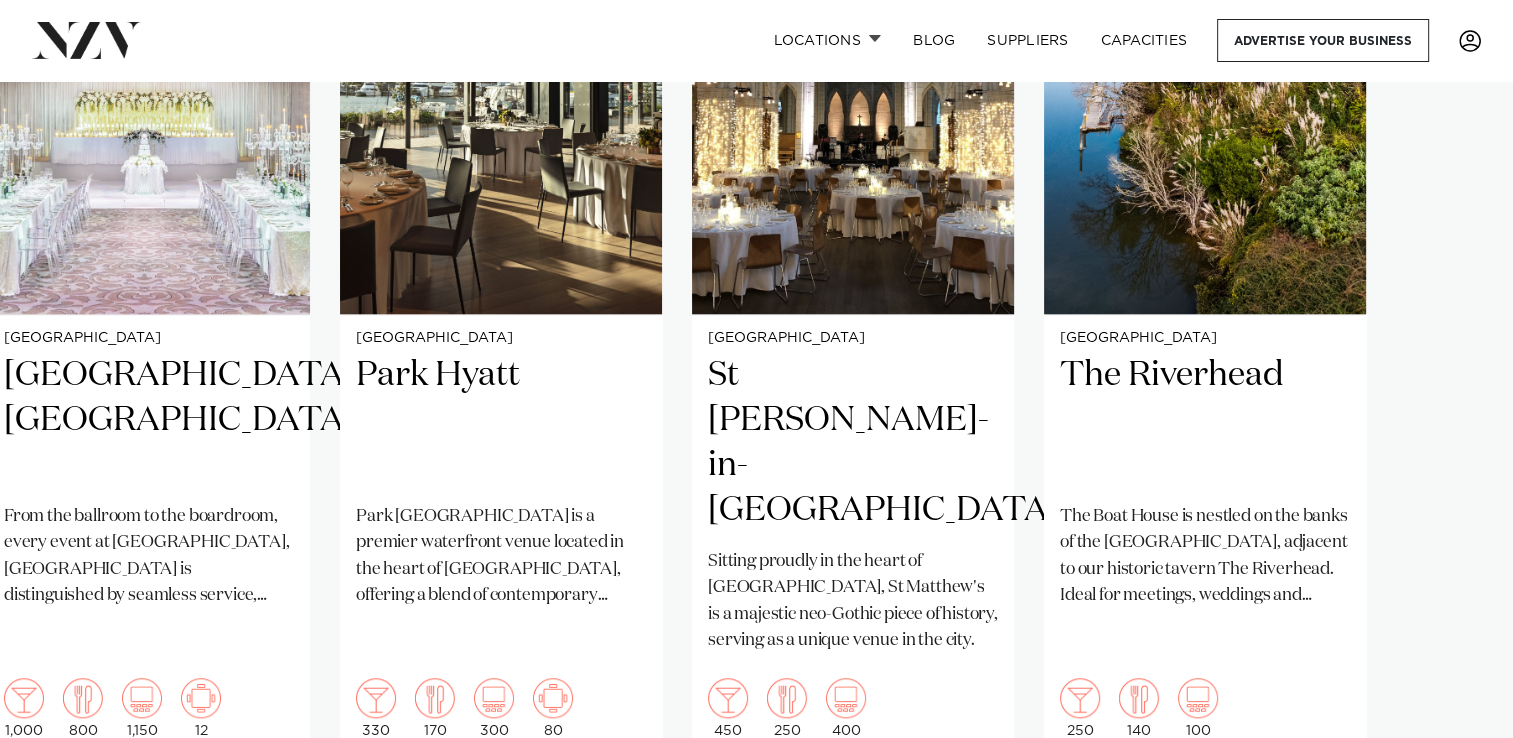 click on "Auckland
QT Auckland
QT Auckland is an eclectic, harbourside hotel venue with a glint in the eye, serving shoreline shimmer.   Whether hosting a vibrant birthday gathering or a more exclusive affair, they'll dress all types of events in a warm QT glow and guarantee a touch of Auckland city wonder.
200
120
70
34" at bounding box center [756, 366] 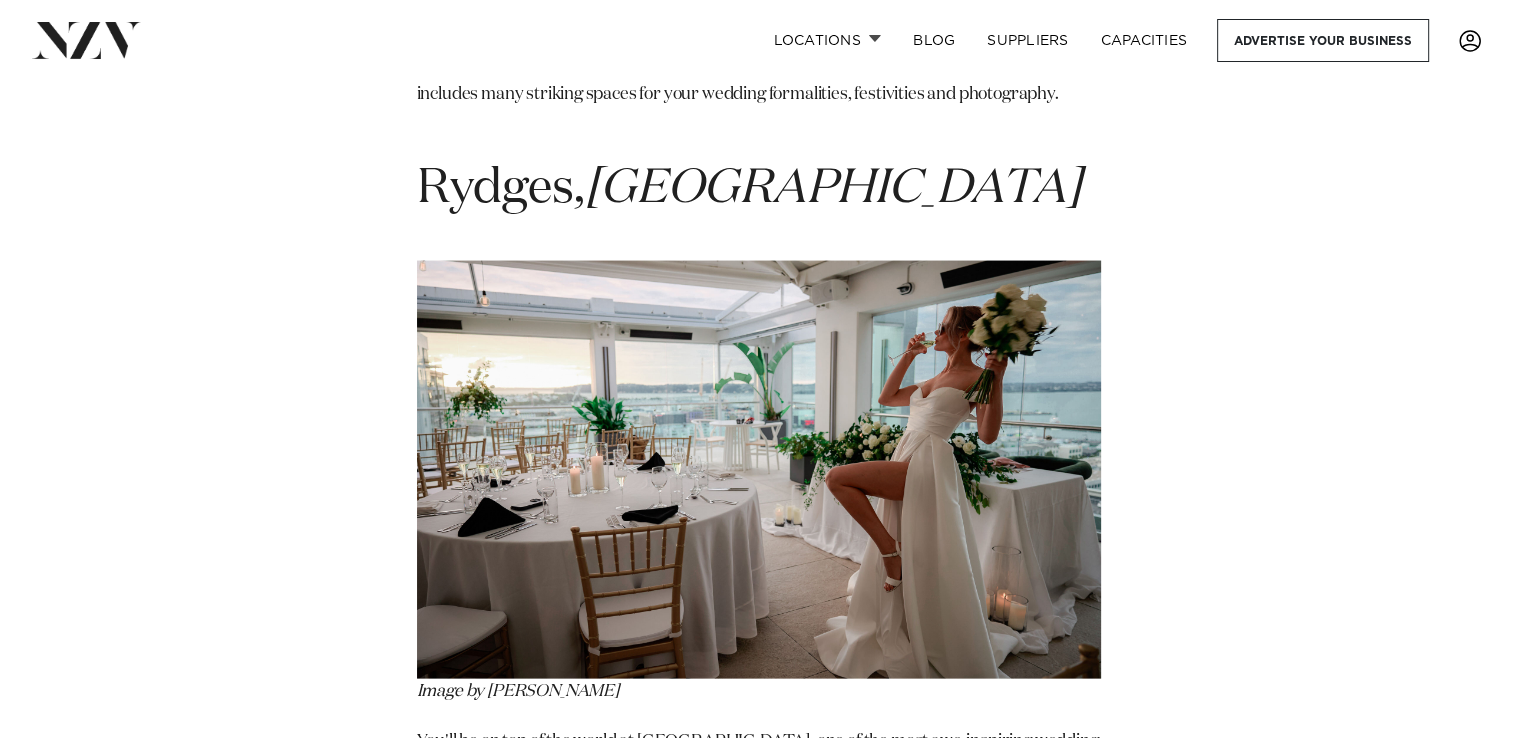 scroll, scrollTop: 0, scrollLeft: 0, axis: both 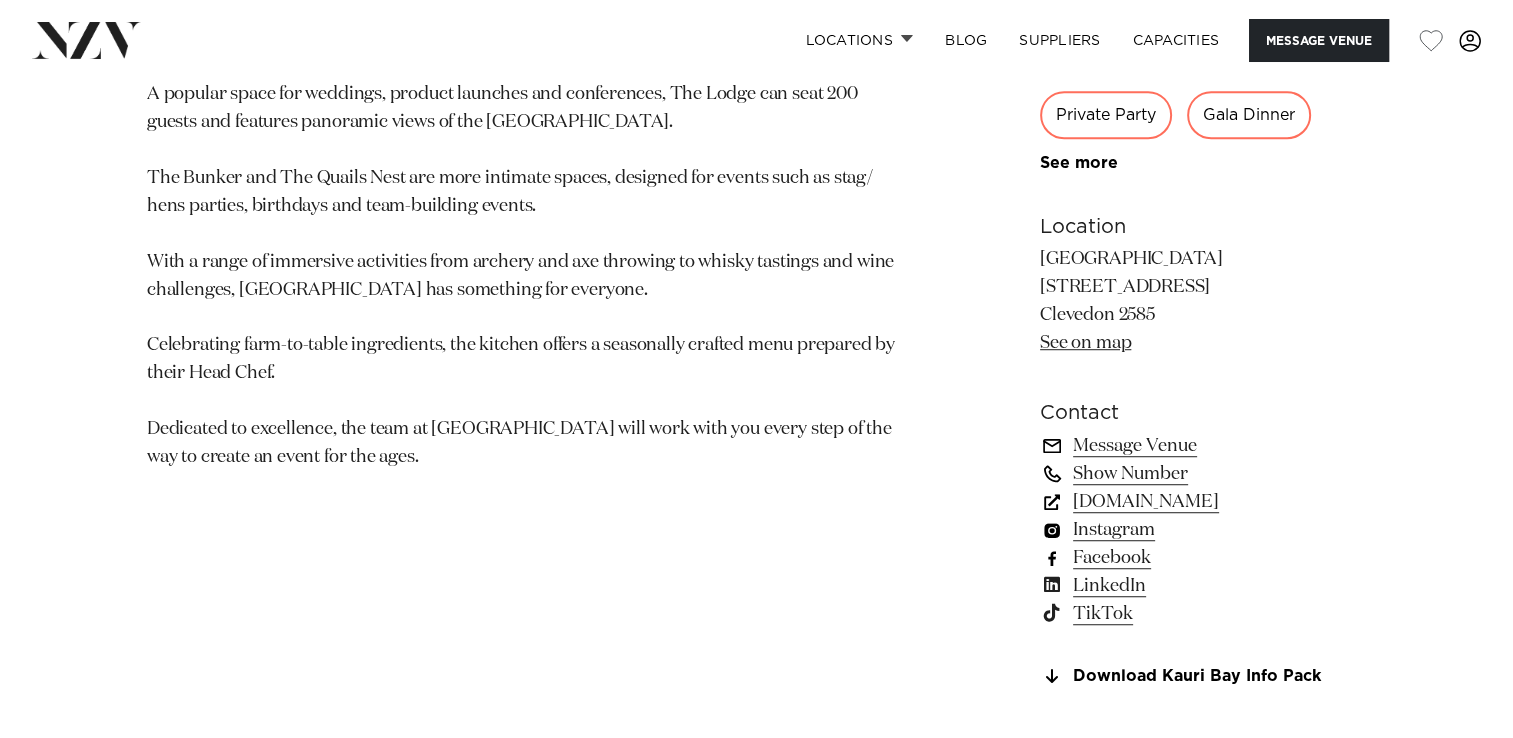 click on "[DOMAIN_NAME]" at bounding box center [1203, 502] 